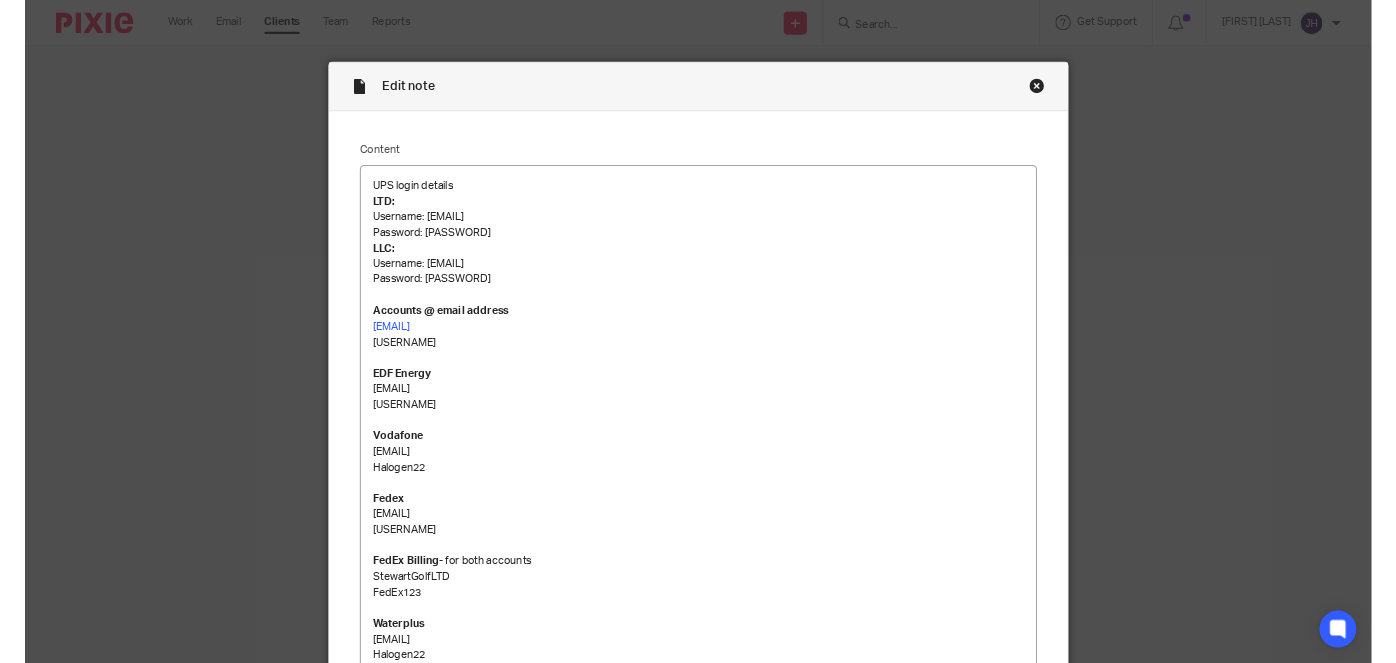 scroll, scrollTop: 0, scrollLeft: 0, axis: both 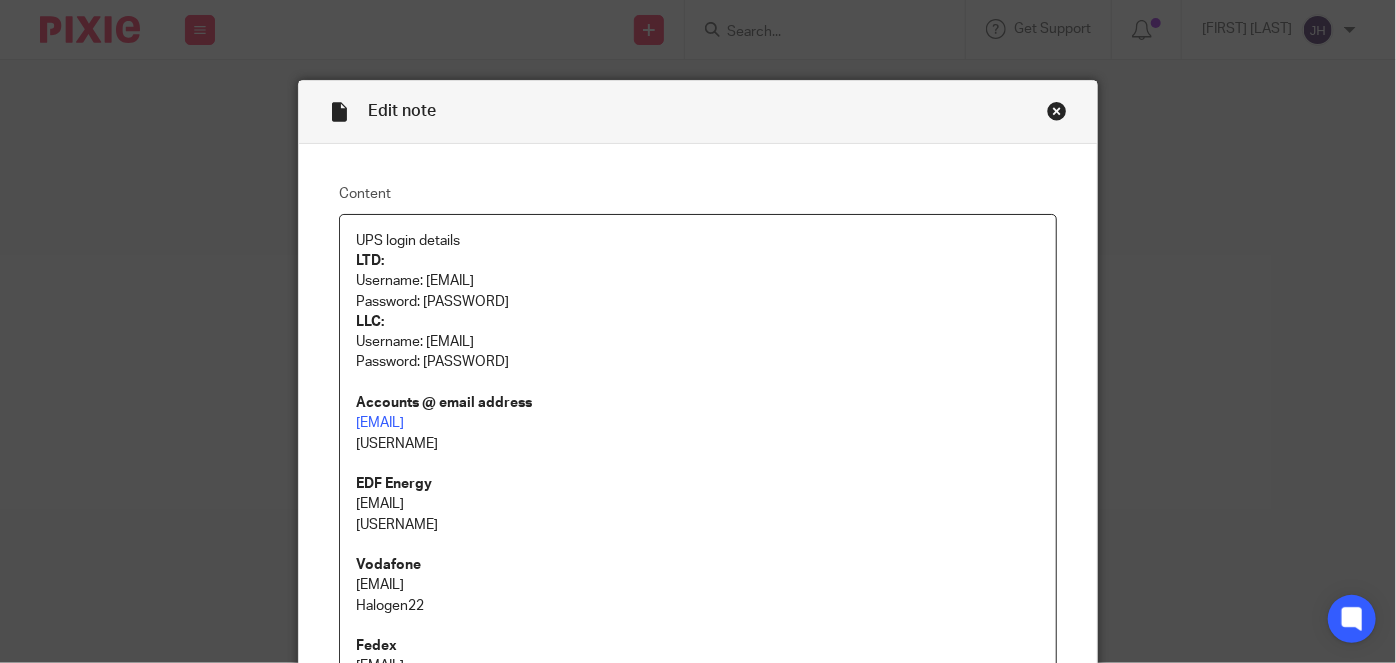 click at bounding box center (1057, 111) 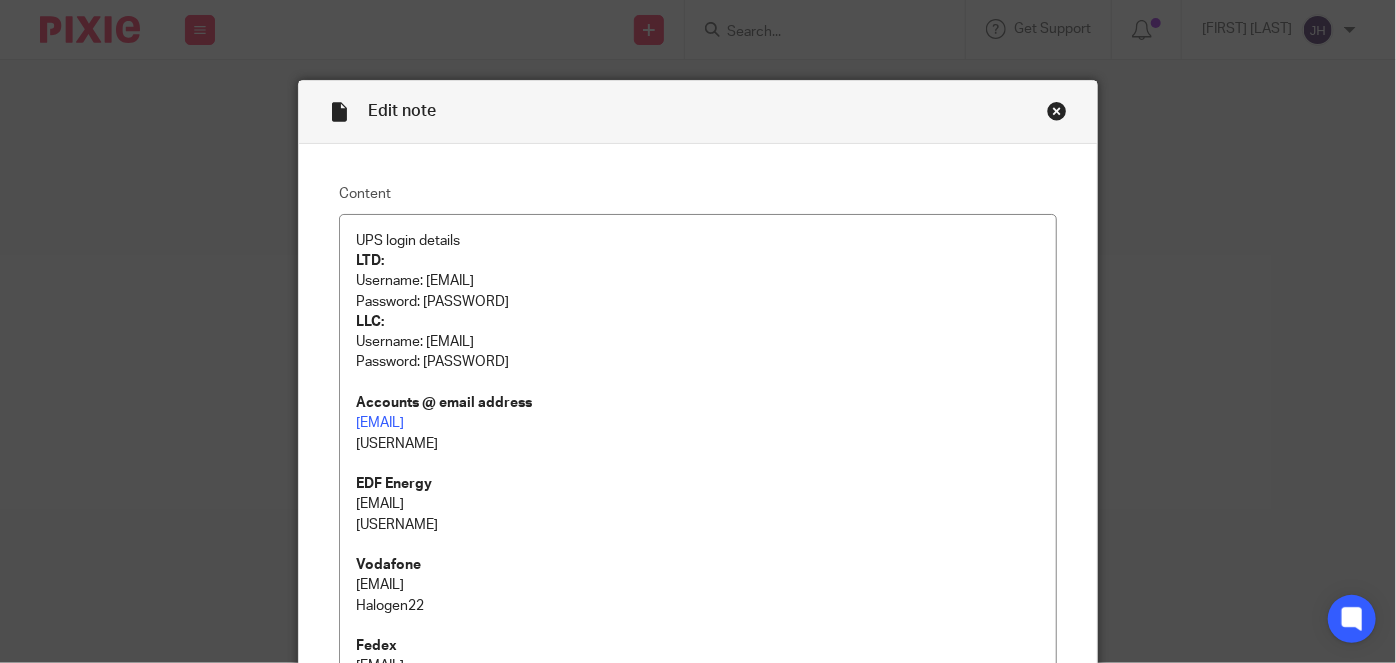 click on "Edit note
Content   UPS login details LTD: Username: info@stewartgolf.com Password: St3w@rtg0lf! LLC: Username: StewartGolfUSA Password: X9-Follow Accounts @ email address accounts@stewartgolf.com Duj74326 EDF Energy dave@stewartgolf.com duwRog-betpef-6cuvha Vodafone dave@stewartgolf.com Halogen22 Fedex accounts@stewartgolf.com Jacko99# FedEx Billing  - for both accounts StewartGolfLTD FedEx123 Waterplus dave@stewartgolf.com Halogen22 Hyundai Contract Car Hire Invoice  - BL72XZS eleanor@stewartgolf.com New username:  teamabacai@abacai.co.uk BL72XZS_AHunt Arval  - VU73KVA accounts@stewartgolf.com 88GMEV new: BL72XZS_AHunt New:  eleanor@stewartgolf.com New: VU73KVA_RHardie DHL accounts@stewartgolf.com si7_Mq87-E8dERZ DHL billing??? dave@stewartgolf.com Halogen22 Stripe teamabacai@abacai.co.uk 5tHe!!ier123 Auth code is in Bitwarden Shiptheory UK https://helm.shiptheory.com/ info@stewartgolf.com Marketing1. Shiptheory US Texas2015." at bounding box center (698, 331) 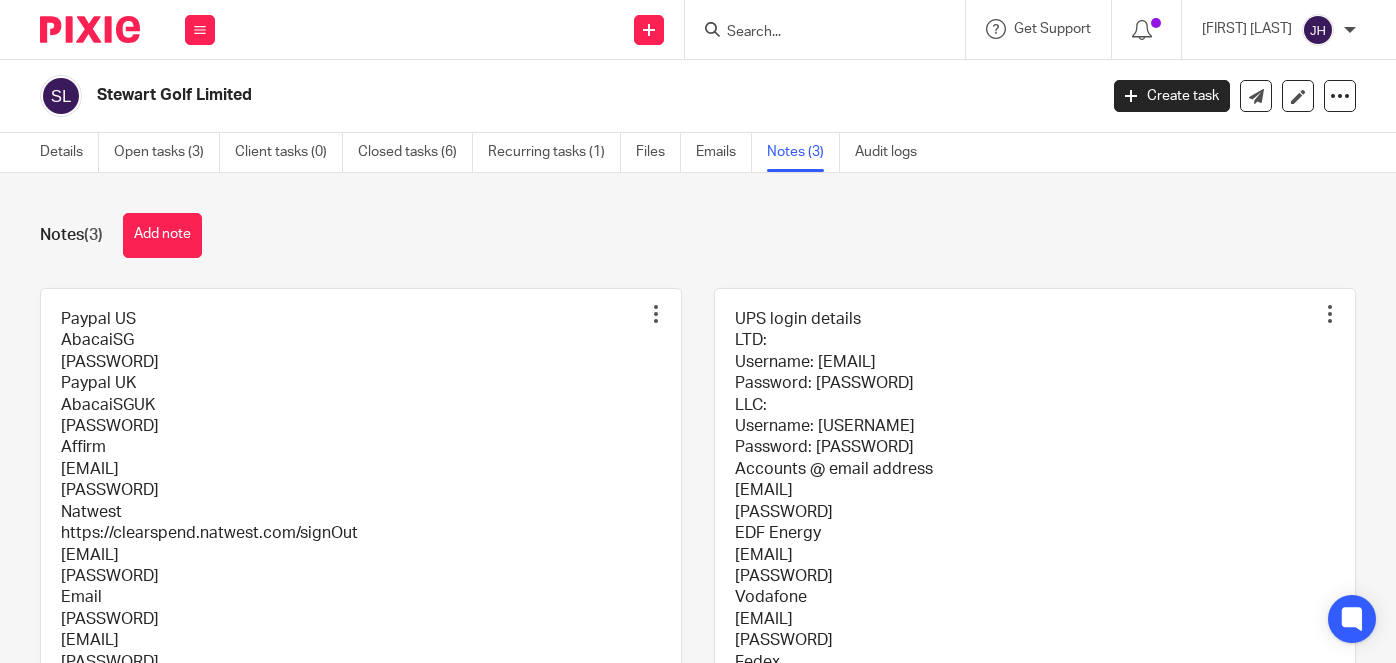 click at bounding box center [815, 33] 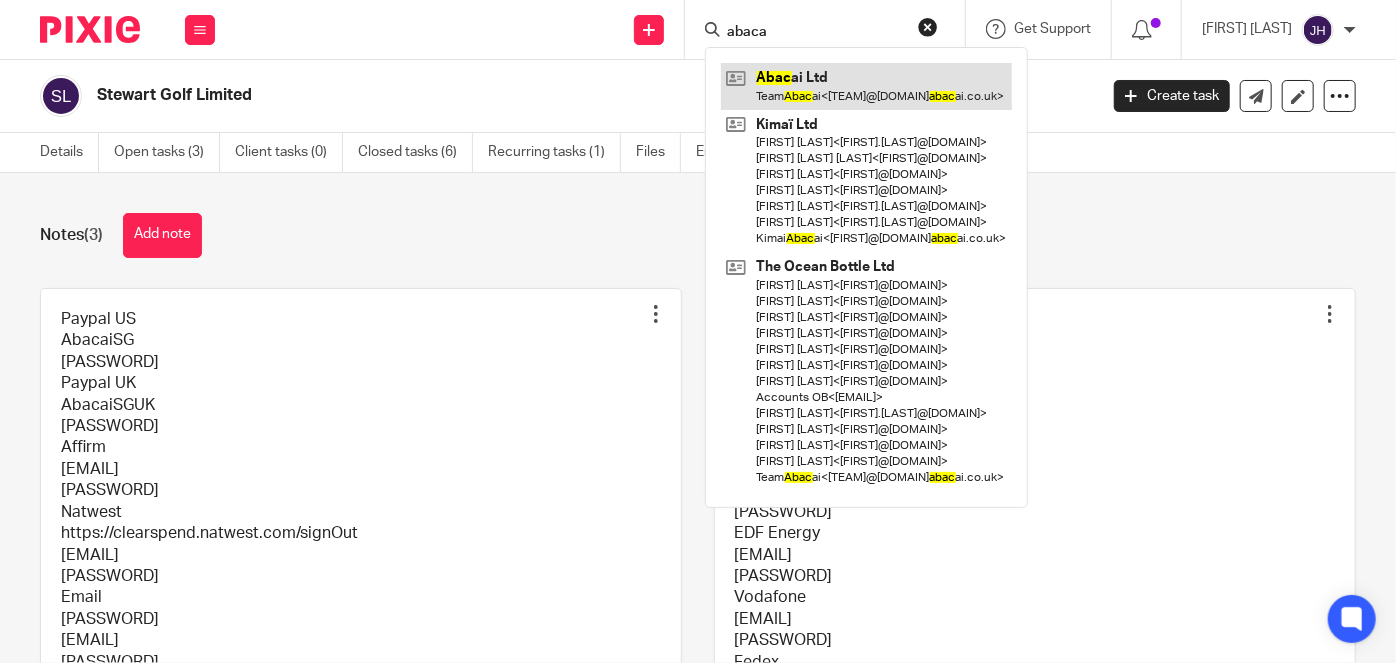 type on "abaca" 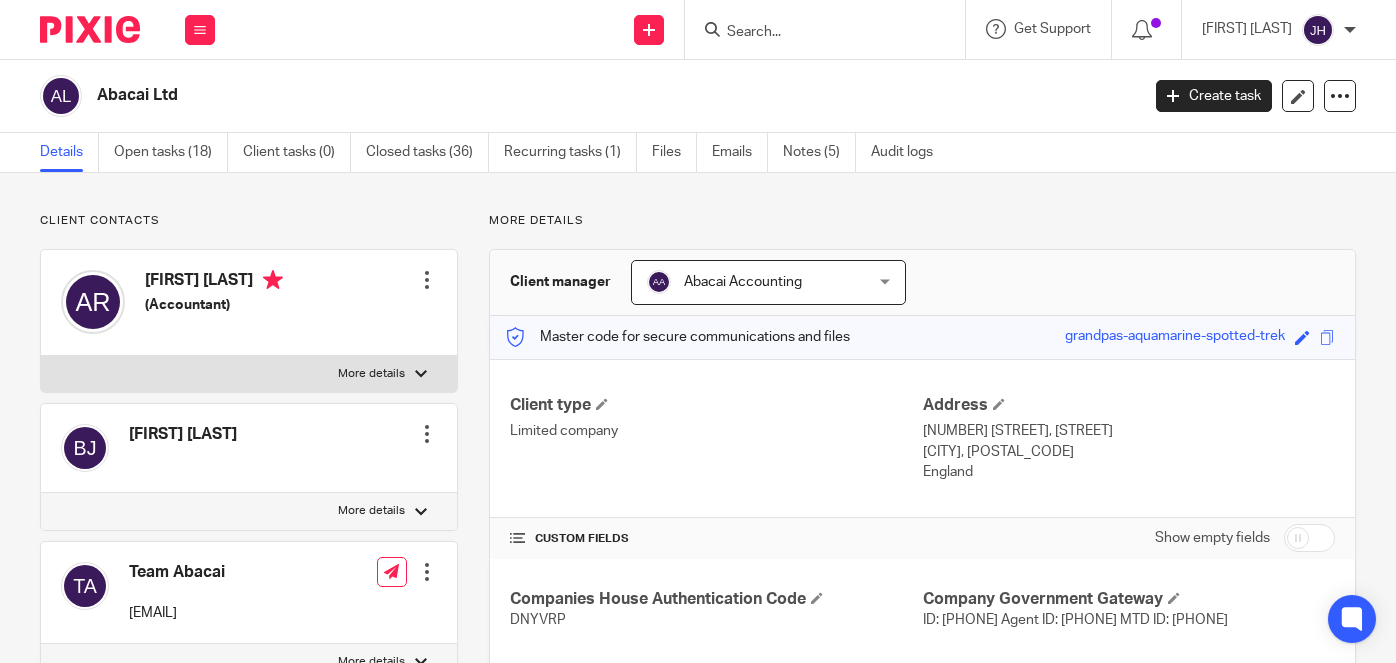 scroll, scrollTop: 0, scrollLeft: 0, axis: both 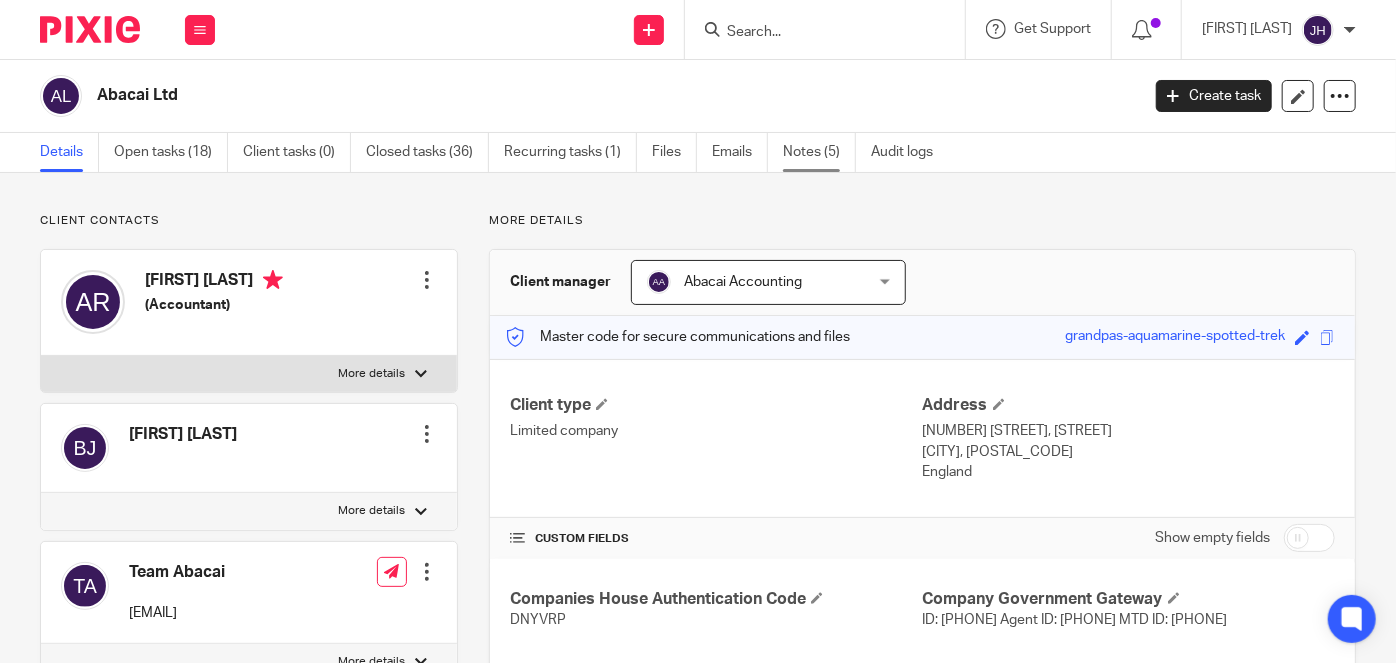 click on "Notes (5)" at bounding box center [819, 152] 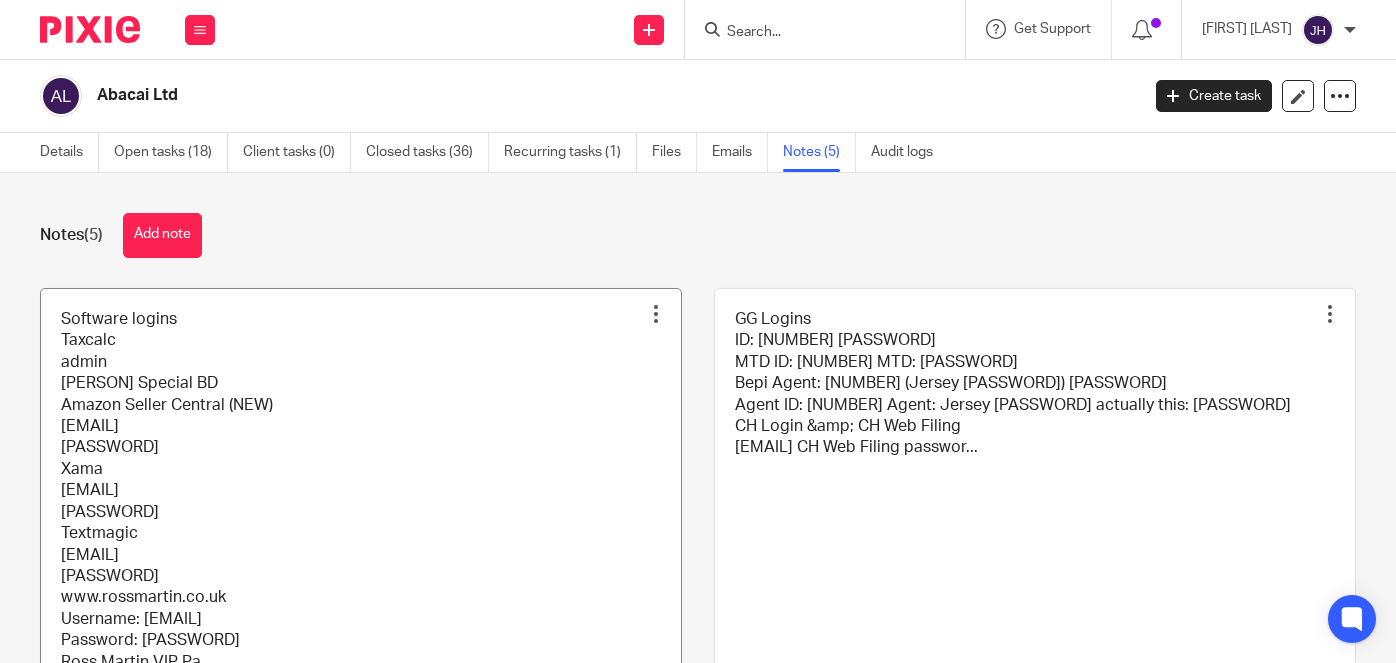 scroll, scrollTop: 0, scrollLeft: 0, axis: both 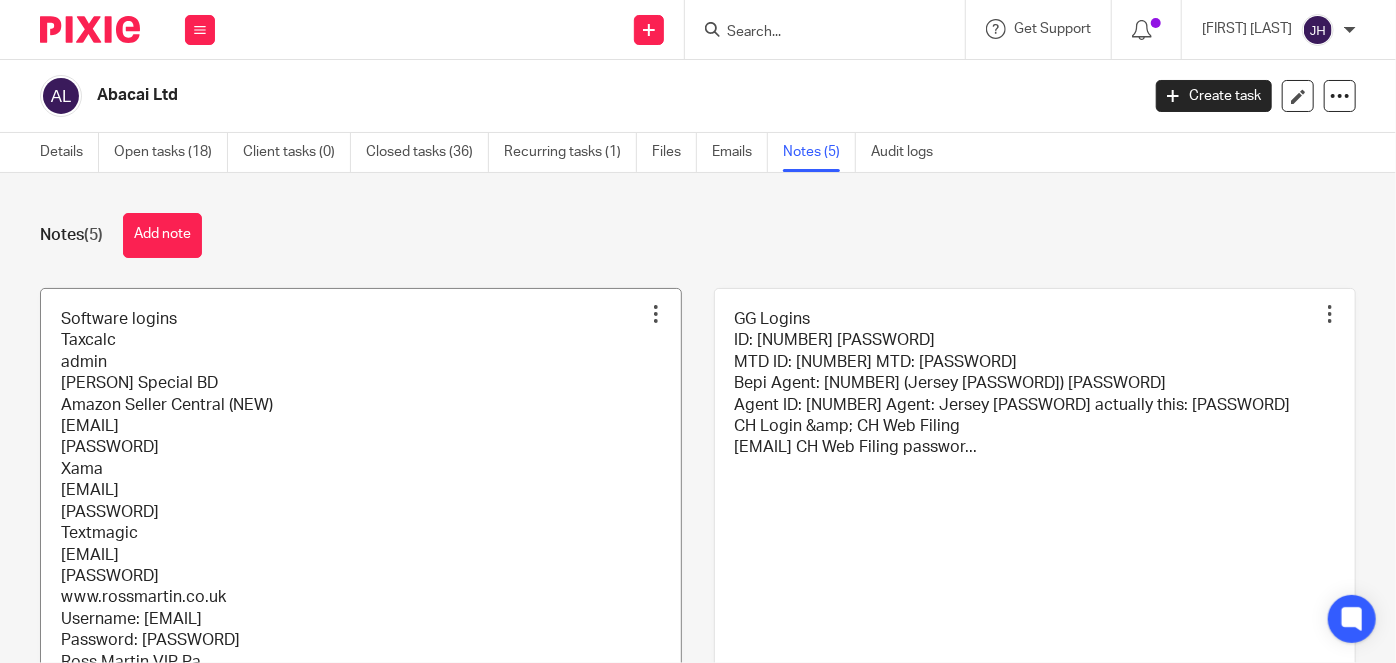 click at bounding box center (361, 513) 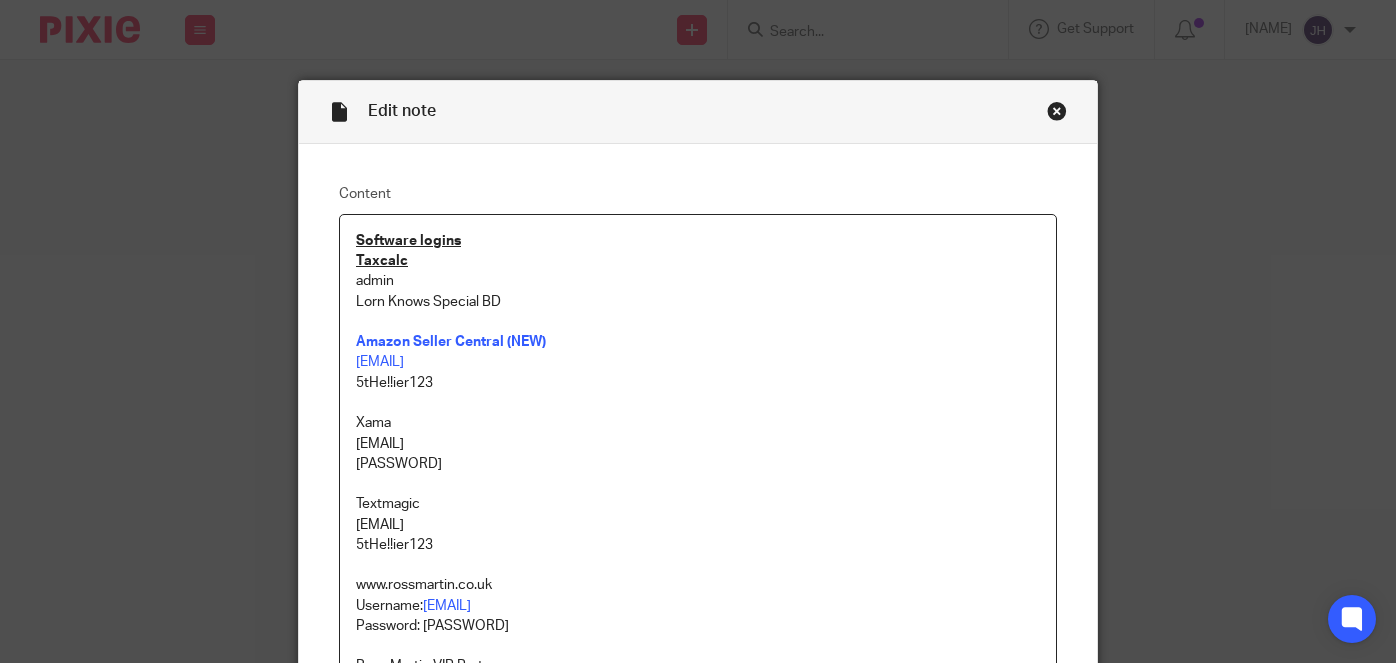 scroll, scrollTop: 0, scrollLeft: 0, axis: both 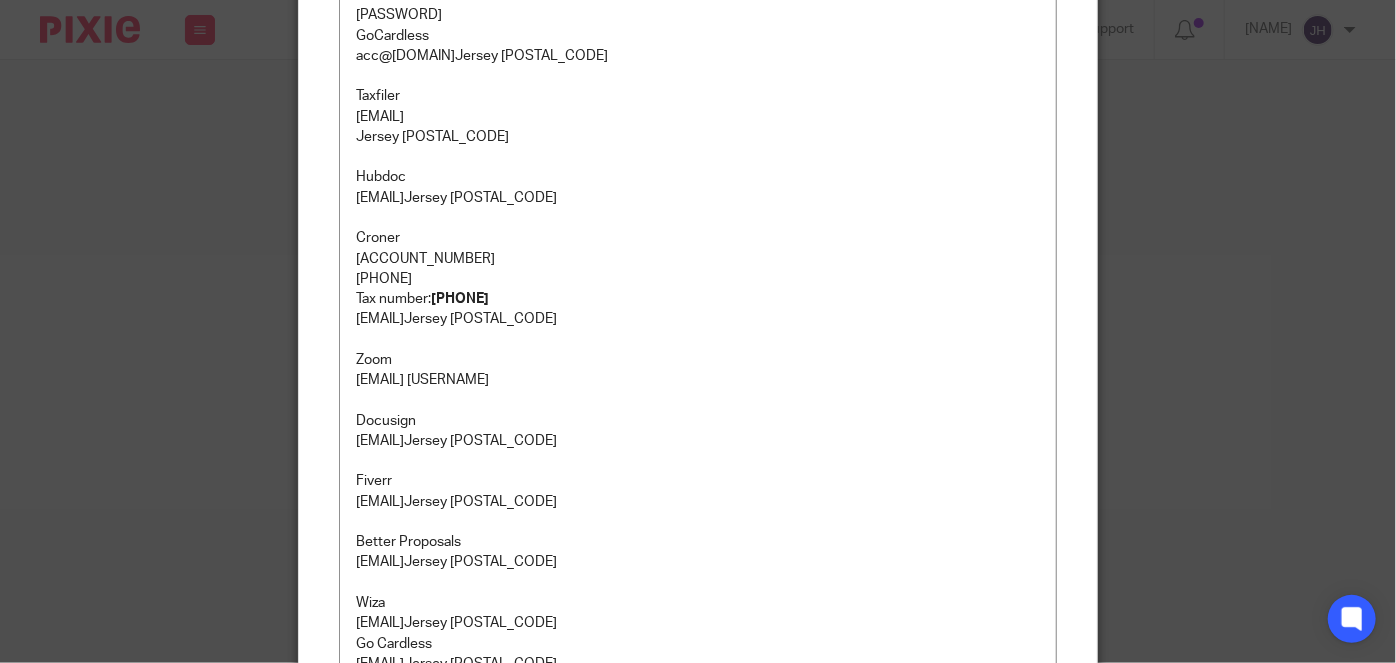 click at bounding box center [698, 340] 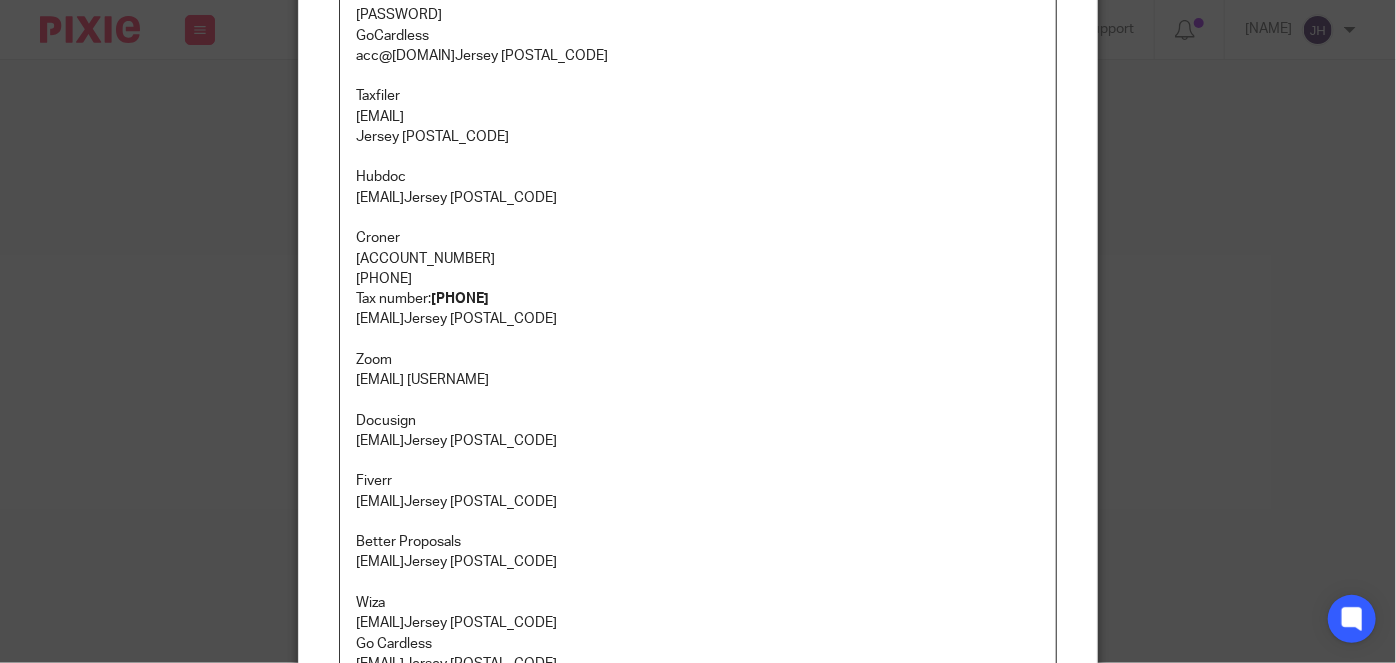 click on "[PHONE]" at bounding box center [460, 299] 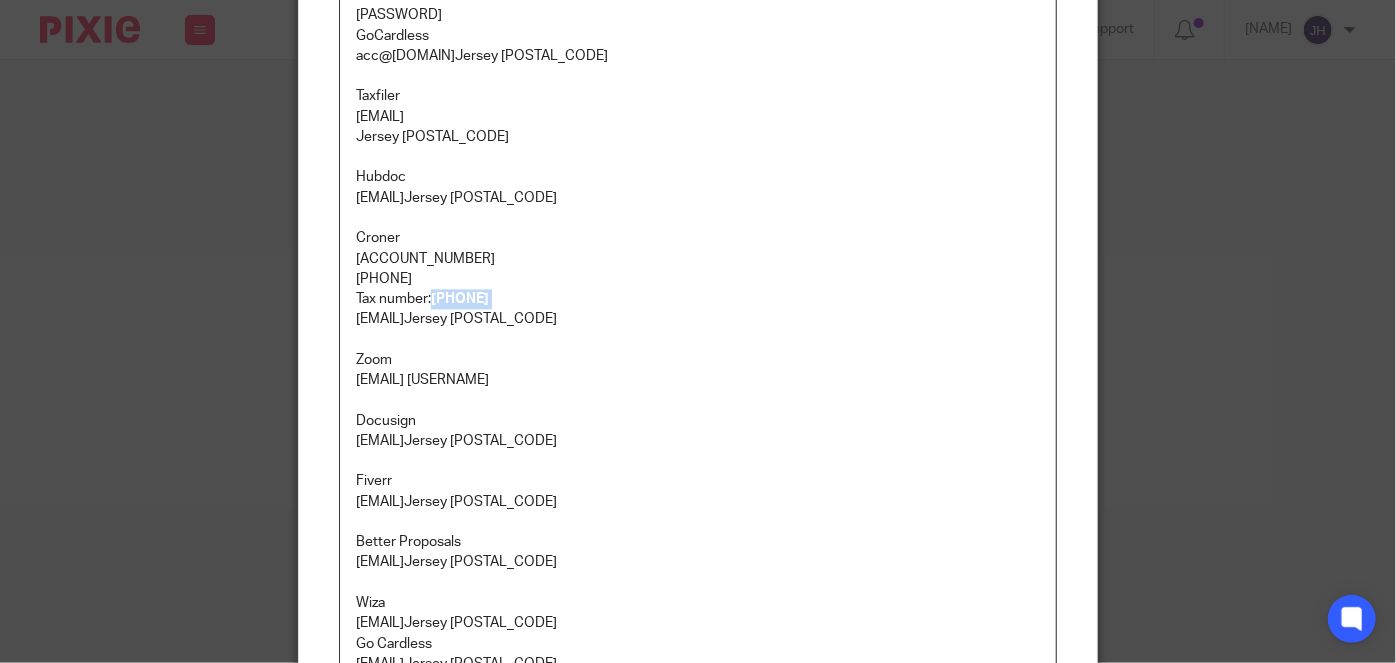 drag, startPoint x: 440, startPoint y: 294, endPoint x: 549, endPoint y: 296, distance: 109.01835 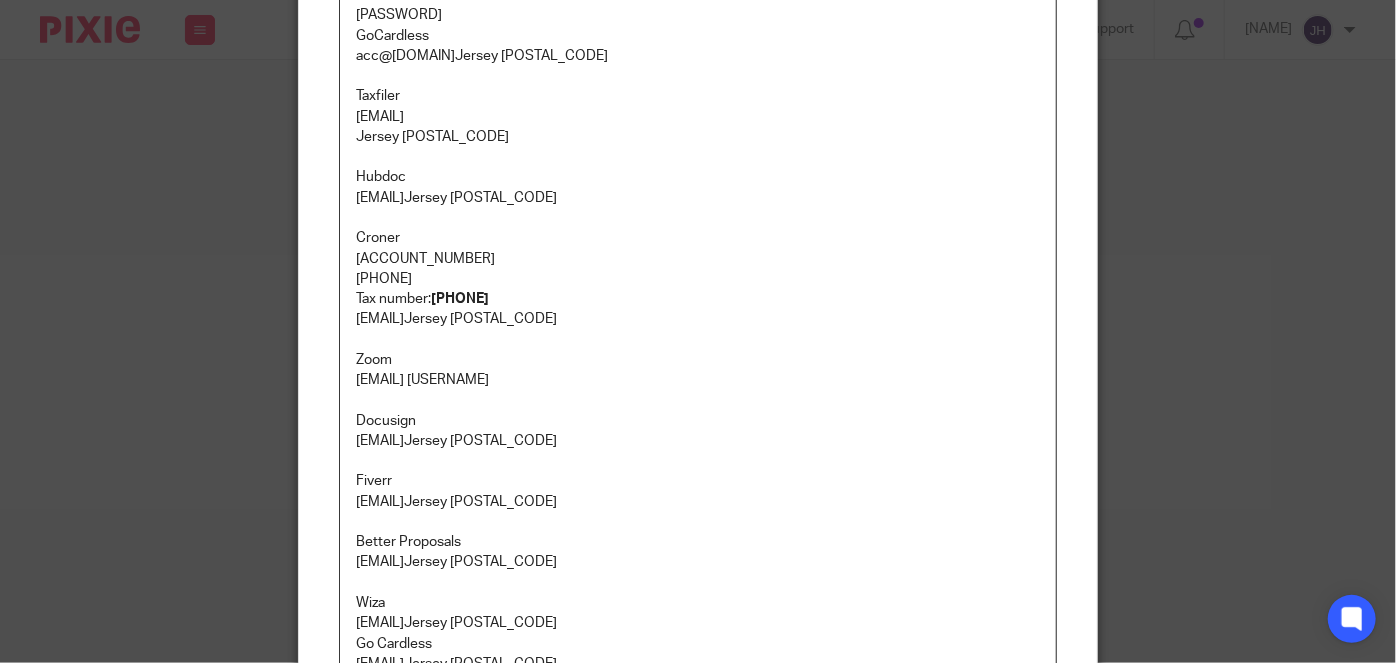 click at bounding box center (698, 340) 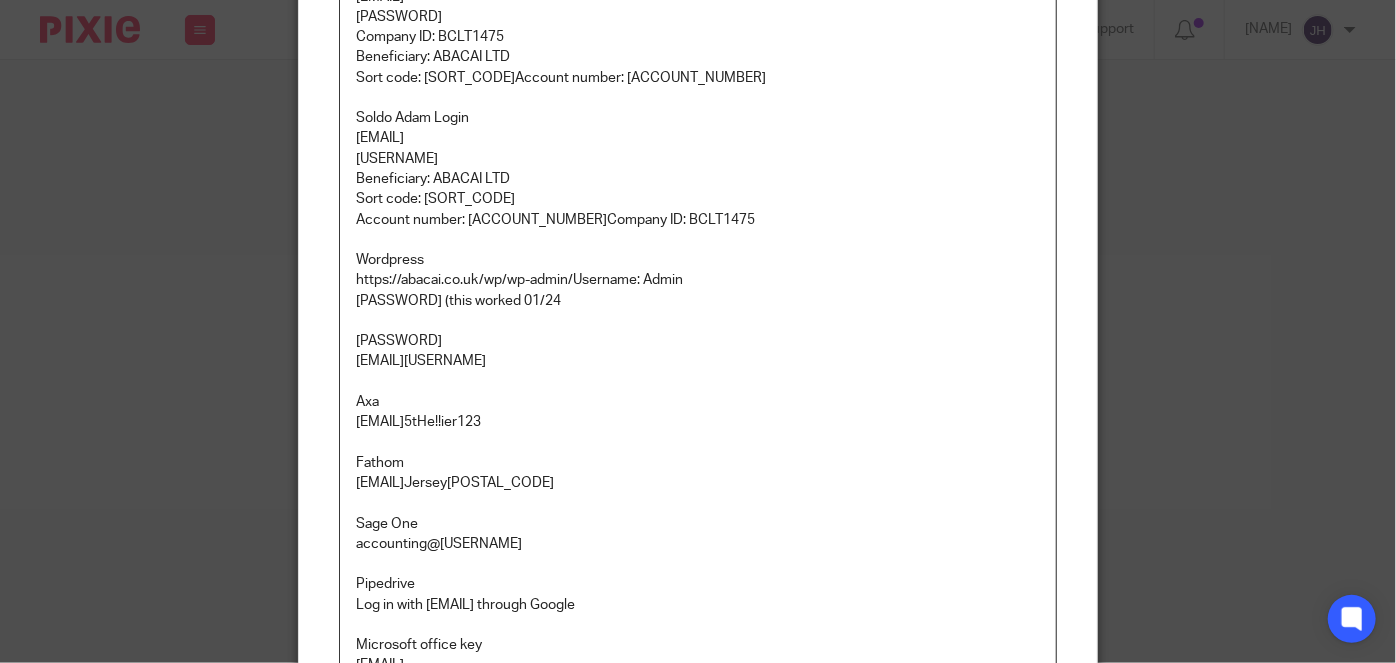 click on "Fathom  Bepi@  5Jersey123" at bounding box center (698, 473) 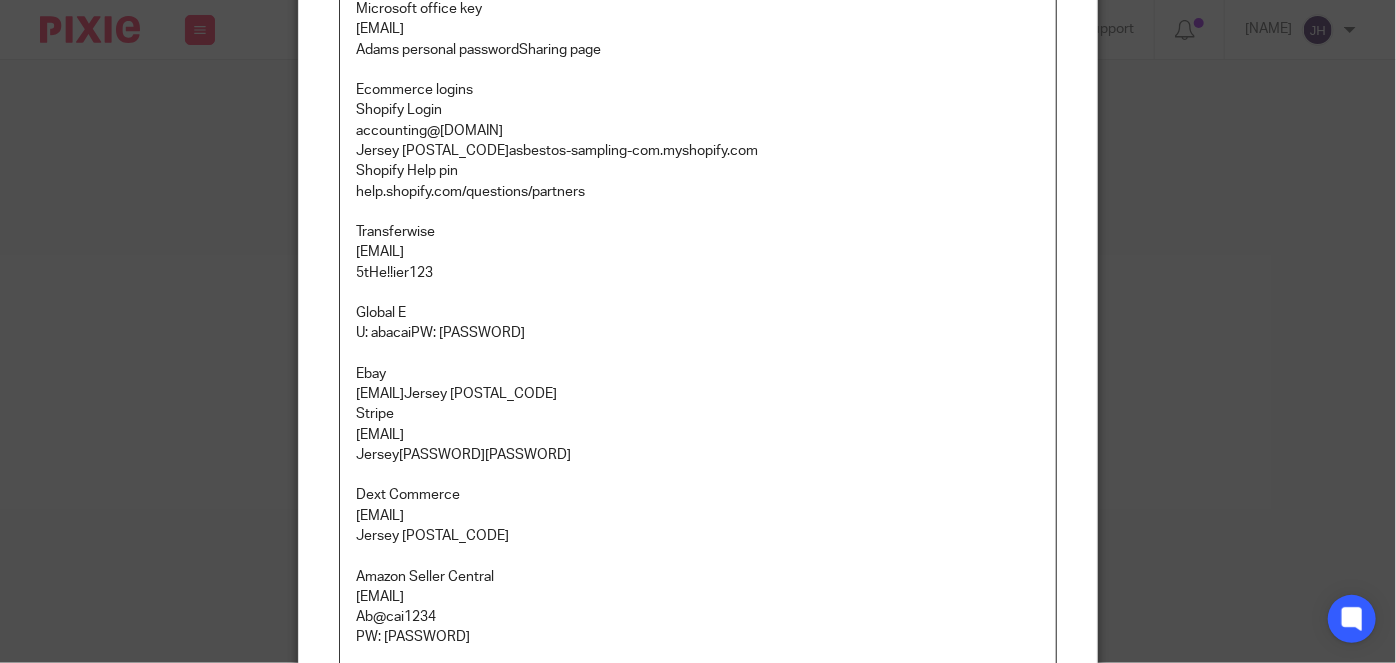 click on "Ebay  accounting@abacai.co.uk  Jersey 5tH!123" at bounding box center [698, 384] 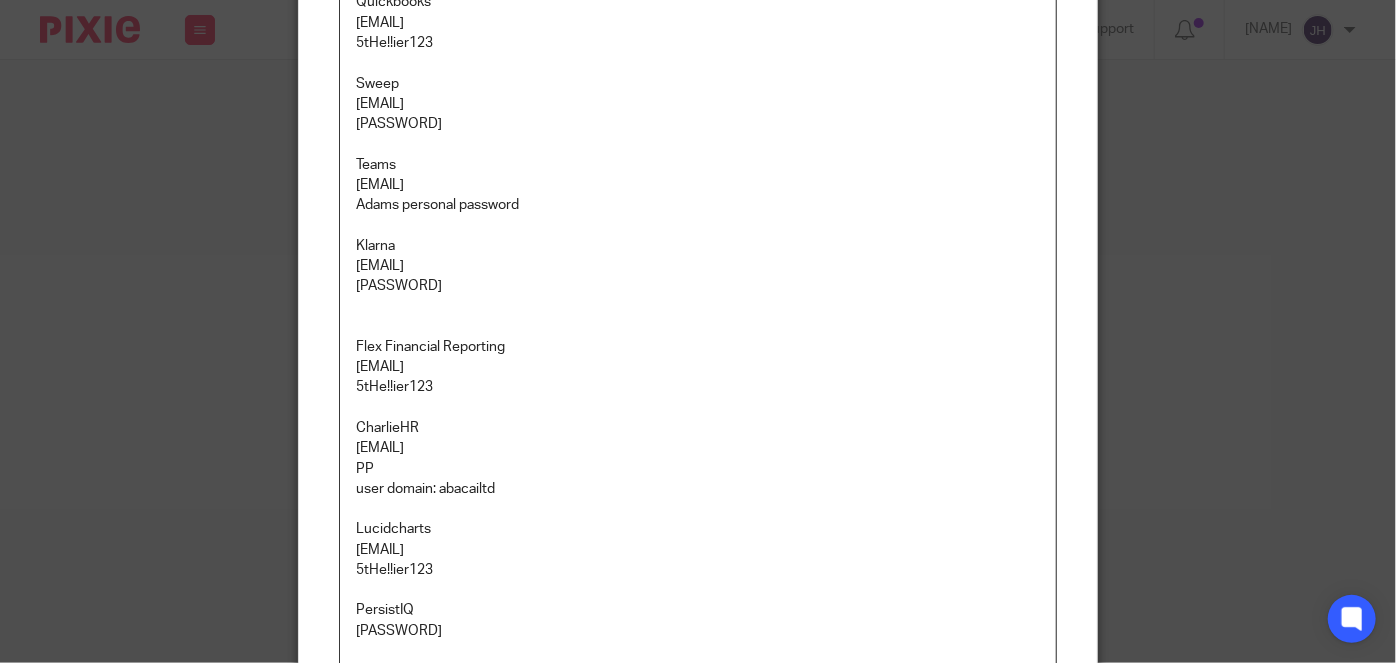 drag, startPoint x: 591, startPoint y: 353, endPoint x: 591, endPoint y: 224, distance: 129 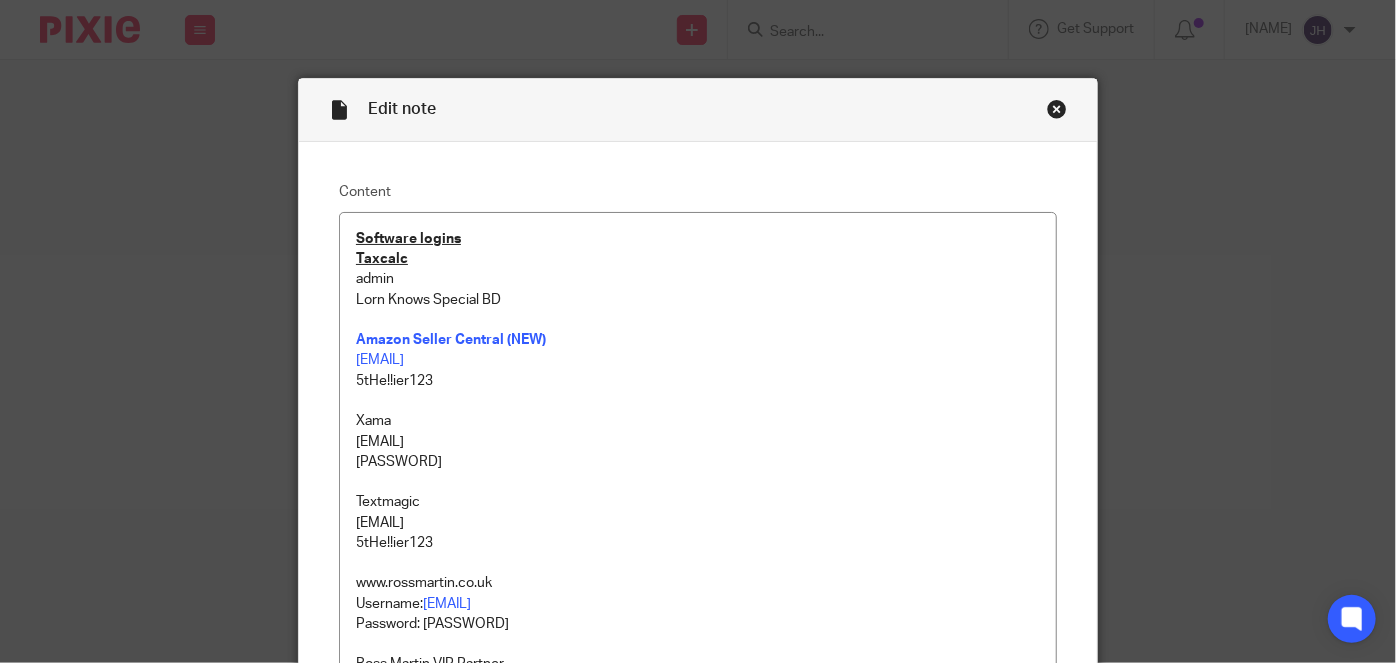 scroll, scrollTop: 0, scrollLeft: 0, axis: both 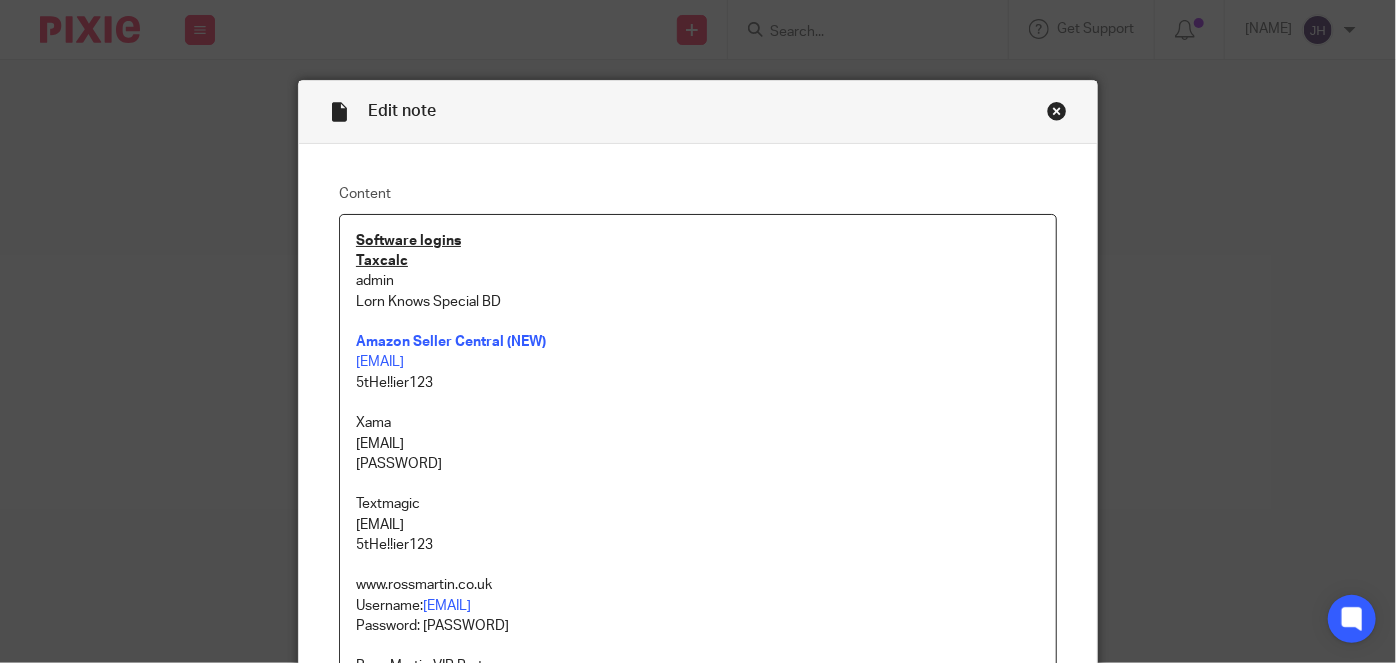 click on "5tHe!!ier123" at bounding box center (698, 383) 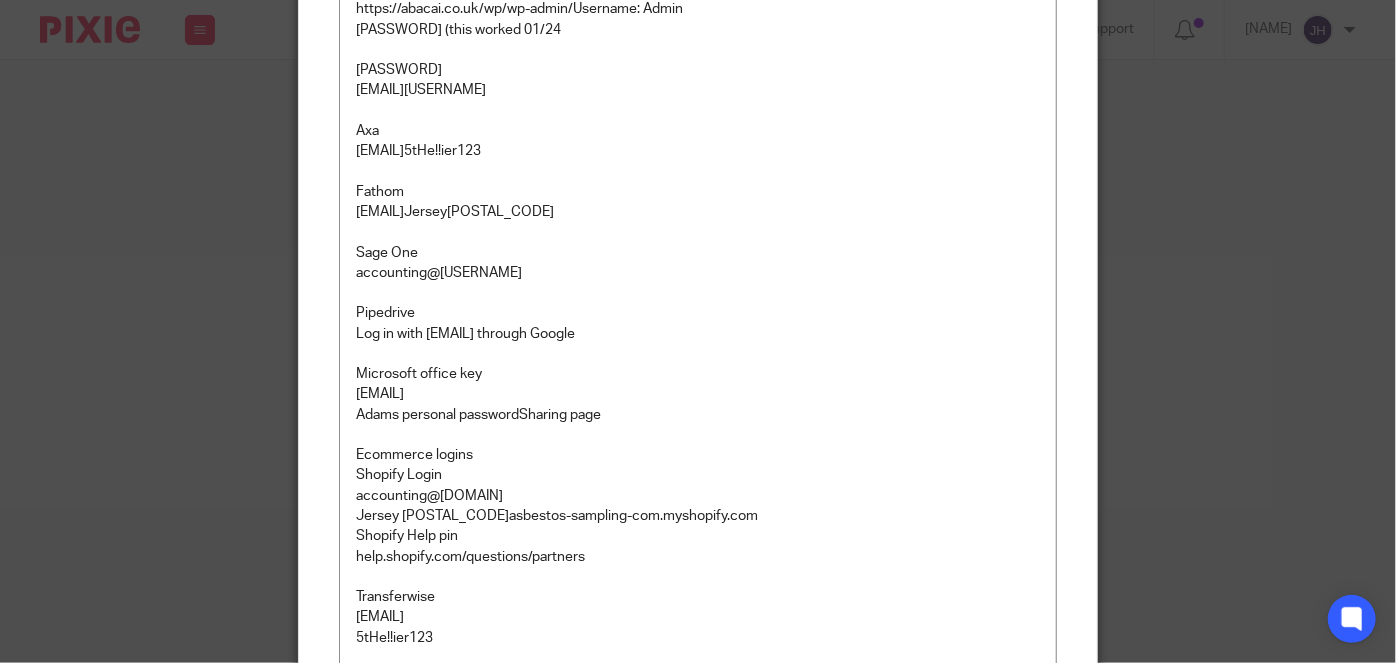 scroll, scrollTop: 29, scrollLeft: 0, axis: vertical 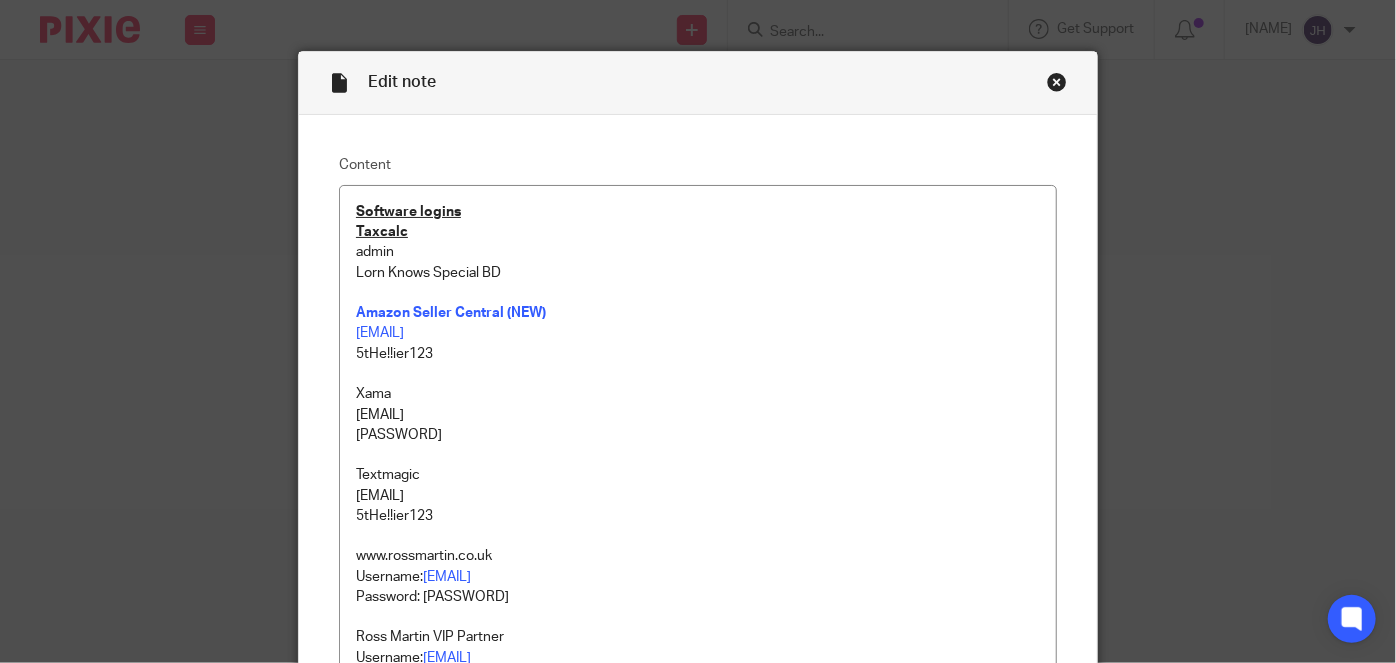 click on "Content   Software logins Taxcalc admin Lorn Knows Special BD Amazon Seller Central (NEW) bepi@abacai.co.uk 5tHe!!ier123 Xama bepi@abacai.co.uk sj9Hia5mGyHqHRM Textmagic teamabacai@abacai.co.uk 5tHe!!ier123 www.rossmartin.co.uk Username:  bepi@abacai.co.uk Password: benjon229 Ross Martin VIP Partner Username:  bepi@abacai.co.uk Password: benjon229 thelondonoffice bepi@abacai.co.uk PUsMm7B?da8S Microsoft business Abac@i123 Bepi@abacai.co.uk bepijones@abacailtd.onmicrosoft.com 5tHe!!ier123 adam@abacailtd.onmicrosoft.com Quickbooks Accounting@abacai.co.uk 5tHe!!ier123 Sweep accounting@abacai.co.uk #5%TH2IzZ$p1 Teams adam@abacaihq.onmicrosoft.com Adams personal password Klarna accounting@abacai.co.uk -xKy5^48kSmk+Xl Flex Financial Reporting accounting@abacai.co.uk 5tHe!!ier123 CharlieHR adam@abacai.co.uk PP user domain: abacailtd Lucidcharts accounting@abacai.co.uk 5tHe!!ier123 PersistIQ  Ab@ca!123# Stripe accounting@abacai.co.uk 5tHe!!ier123 Proposify  accounting@abacai.co.uk  Ab@ca!12345 accounting@  Axa" at bounding box center [698, 2842] 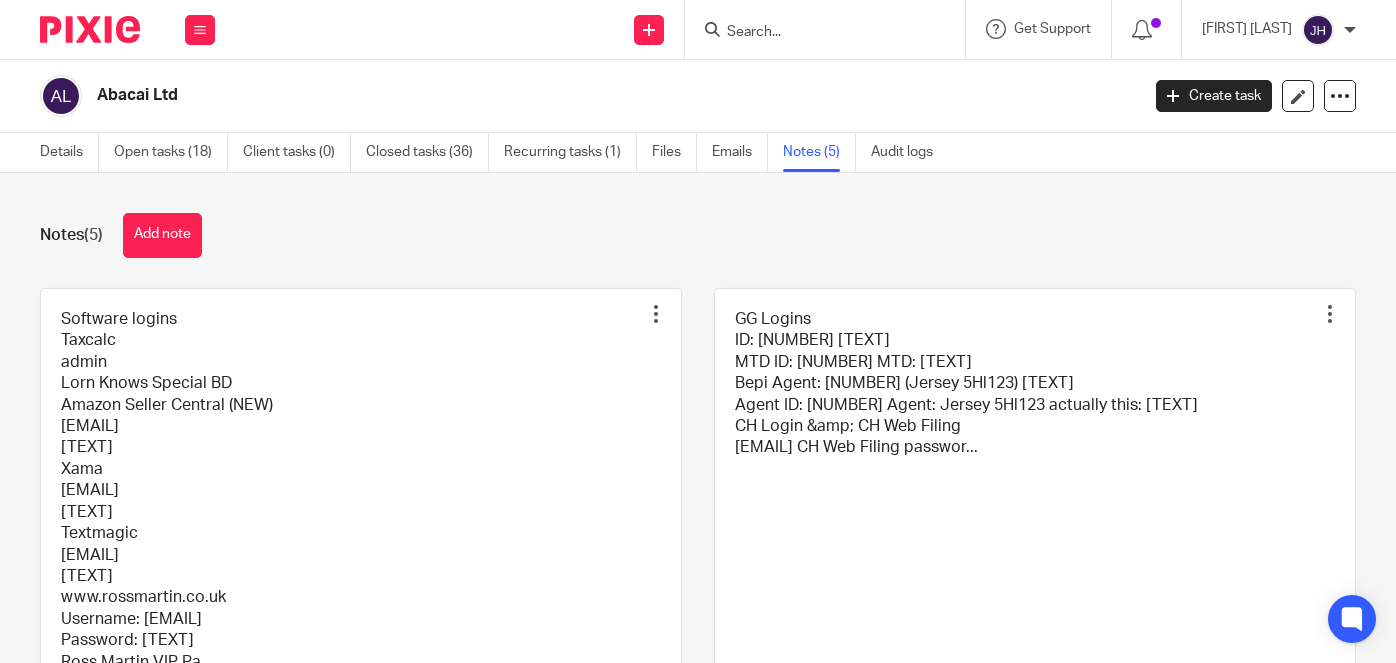 scroll, scrollTop: 0, scrollLeft: 0, axis: both 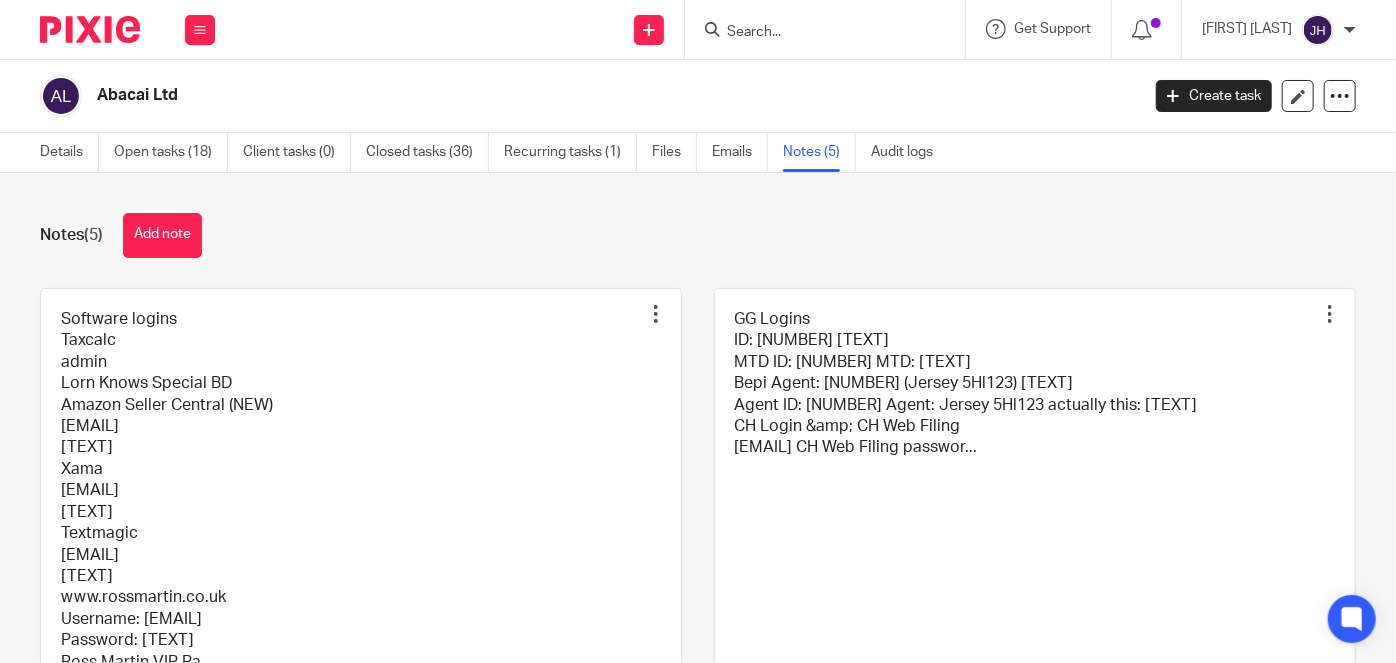 click at bounding box center [815, 33] 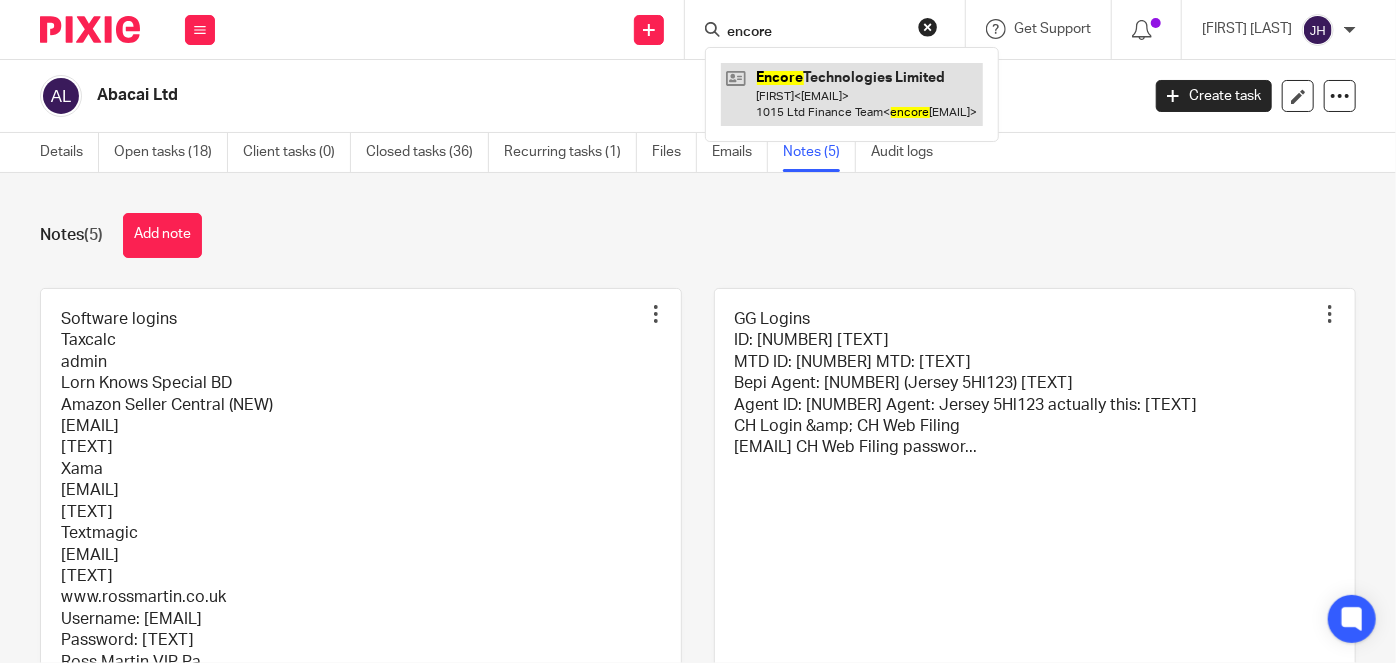 type on "encore" 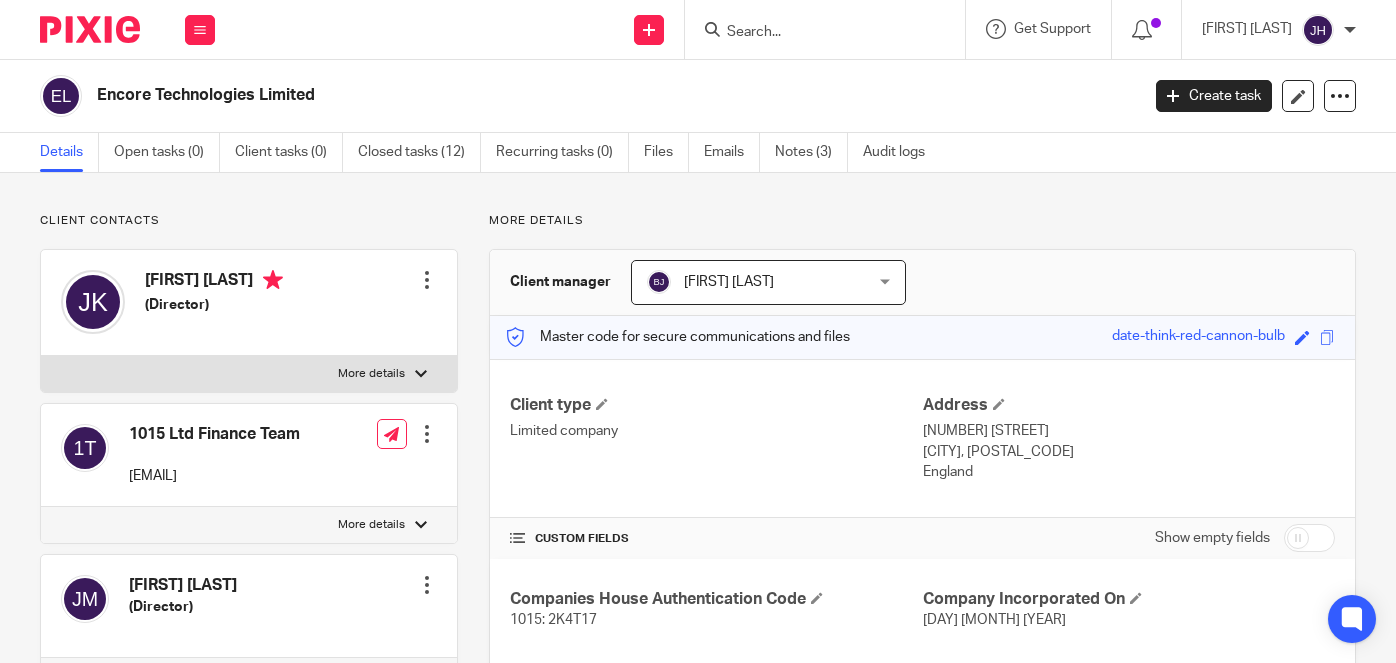 scroll, scrollTop: 0, scrollLeft: 0, axis: both 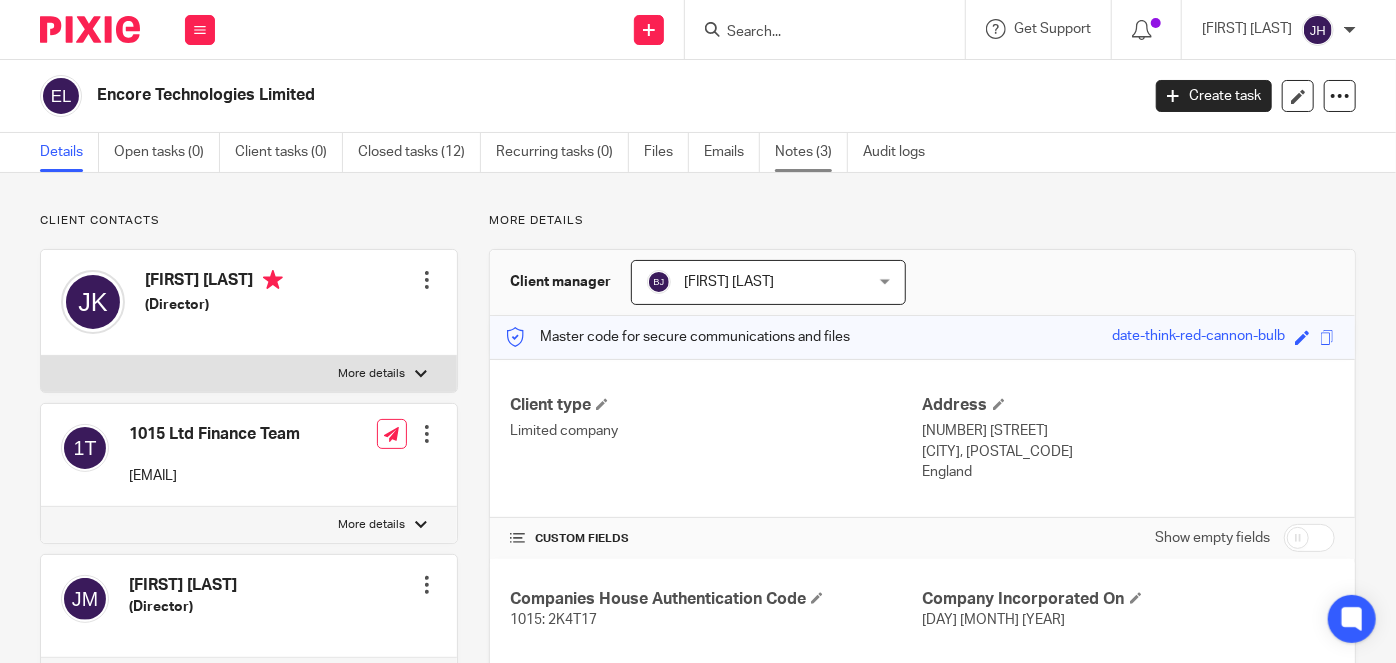 click on "Notes (3)" at bounding box center (811, 152) 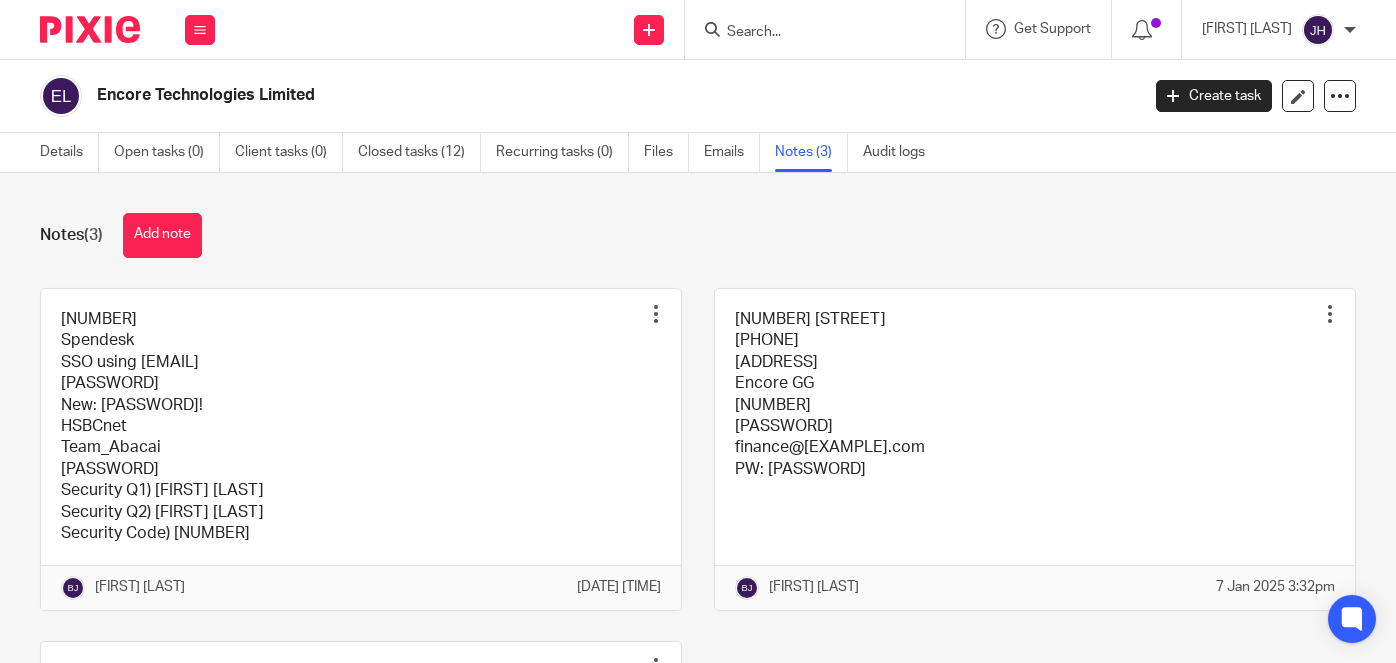 scroll, scrollTop: 0, scrollLeft: 0, axis: both 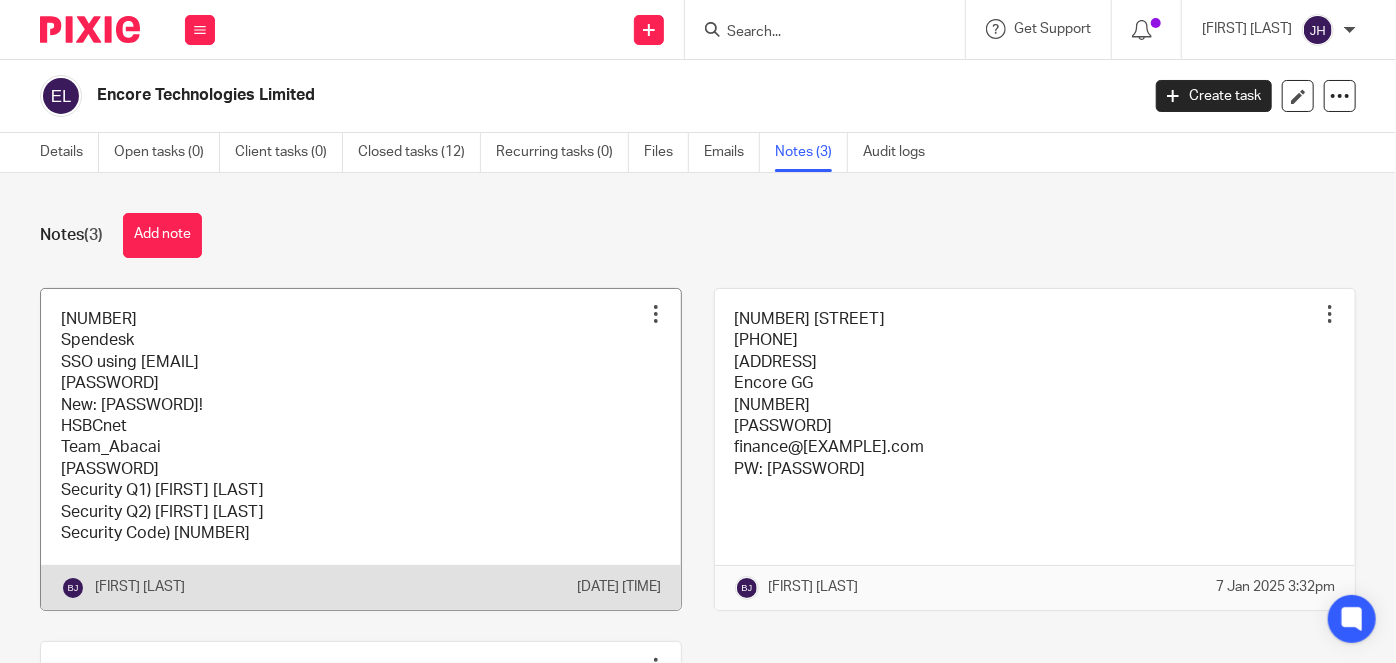 click at bounding box center (361, 449) 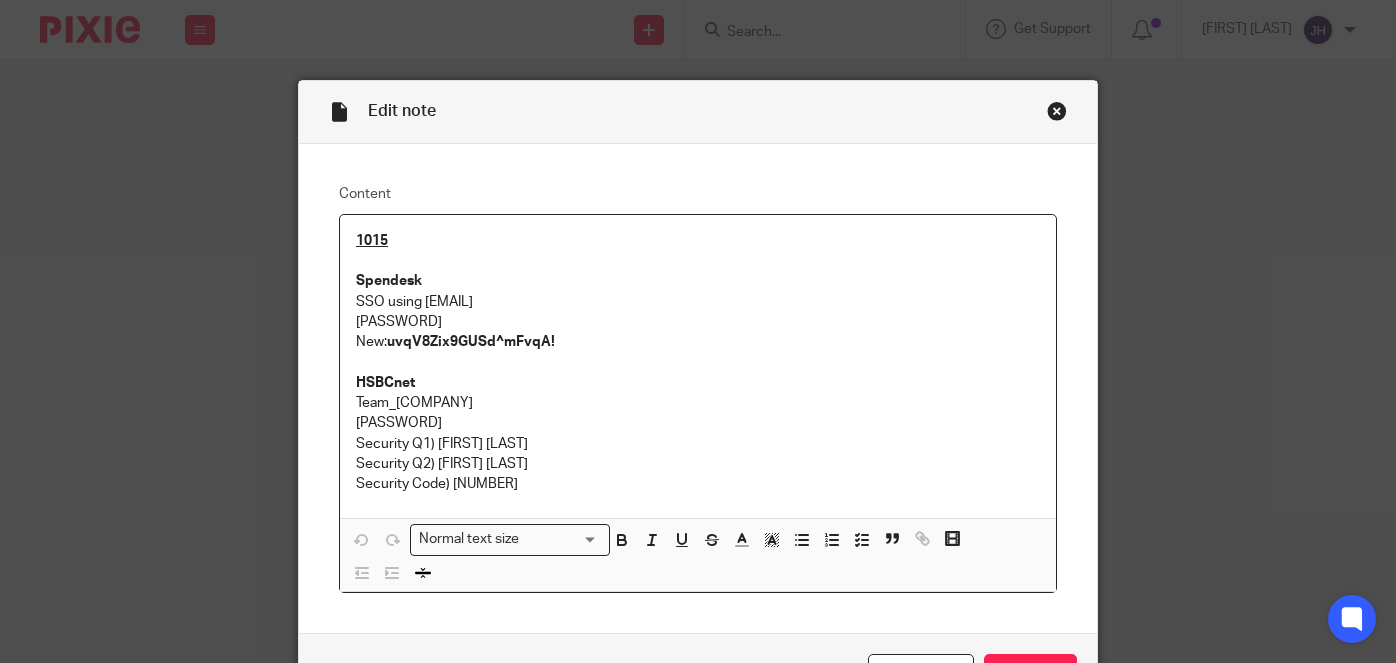 scroll, scrollTop: 0, scrollLeft: 0, axis: both 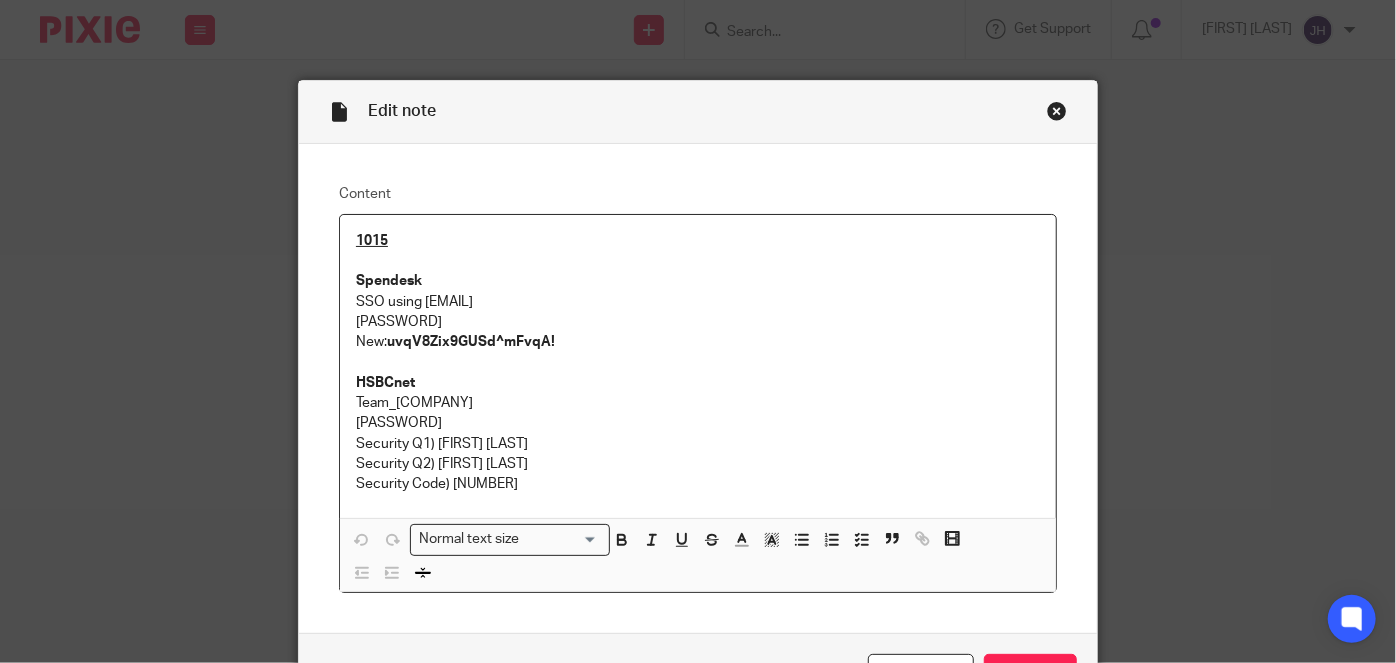 click on "[PASSWORD]" at bounding box center [698, 322] 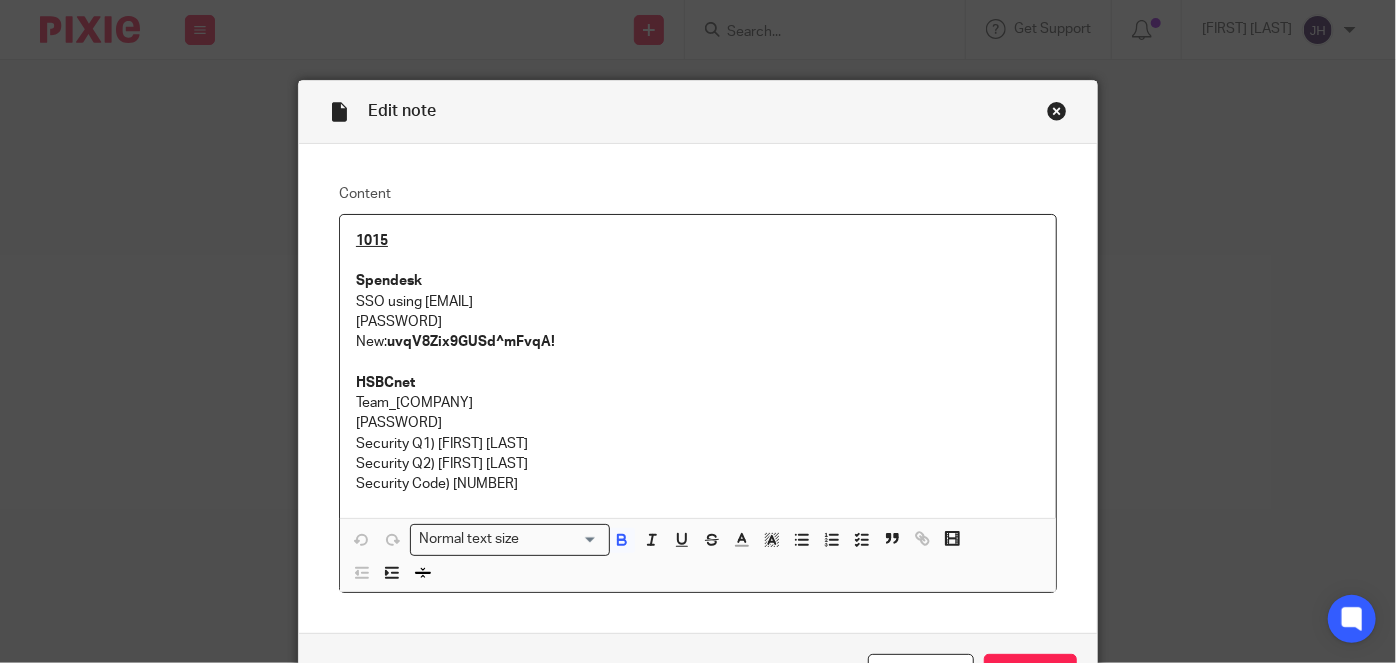 click on "uvqV8Zix9GUSd^mFvqA!" at bounding box center [471, 342] 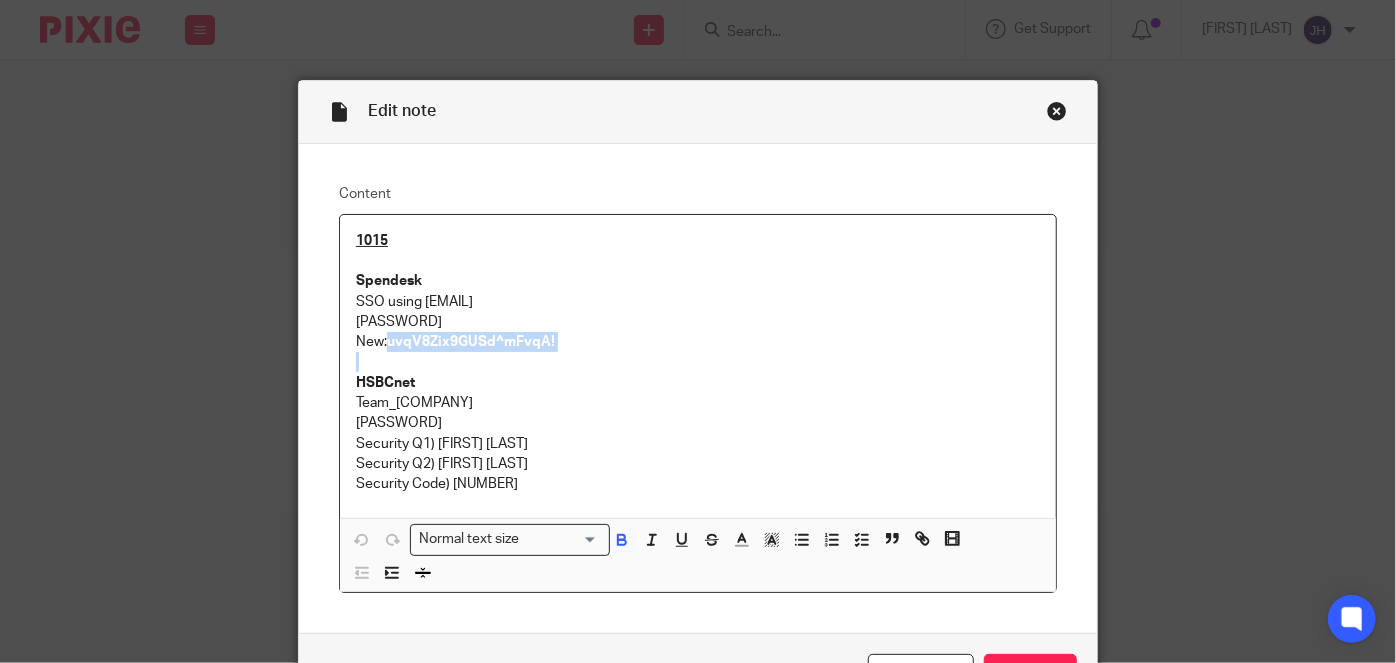 drag, startPoint x: 397, startPoint y: 340, endPoint x: 550, endPoint y: 341, distance: 153.00327 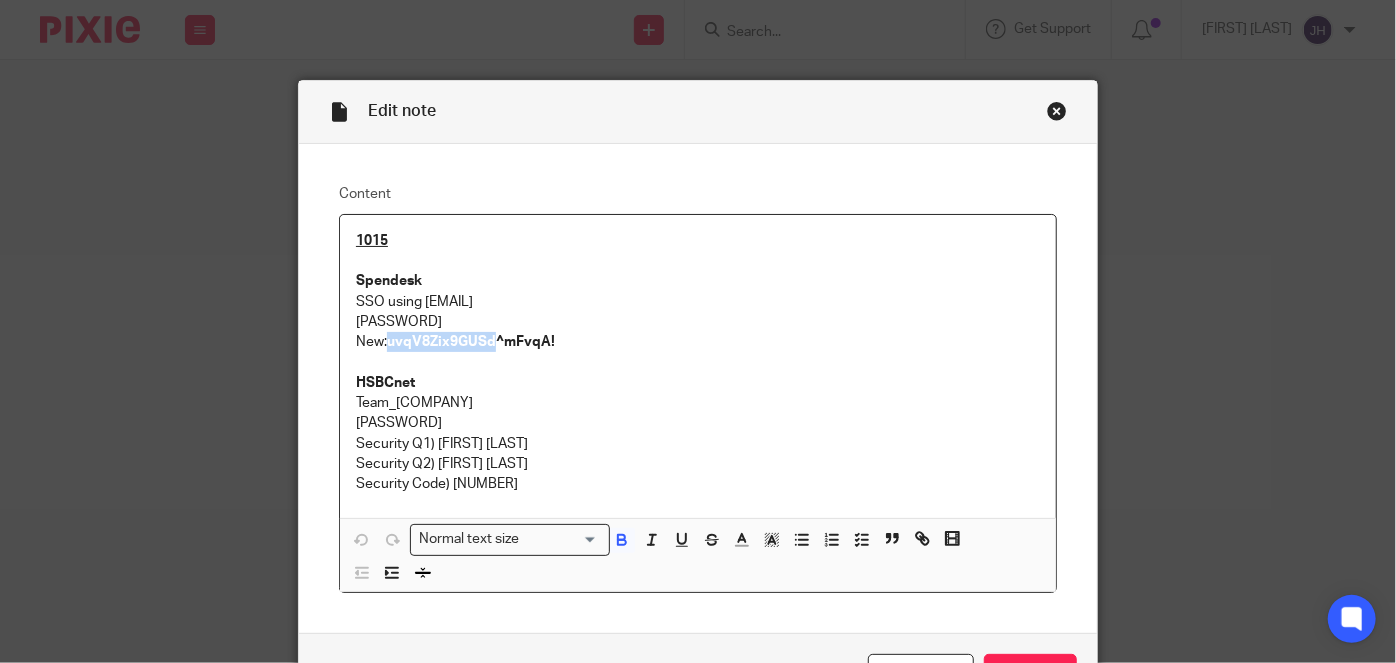click on "uvqV8Zix9GUSd^mFvqA!" at bounding box center (471, 342) 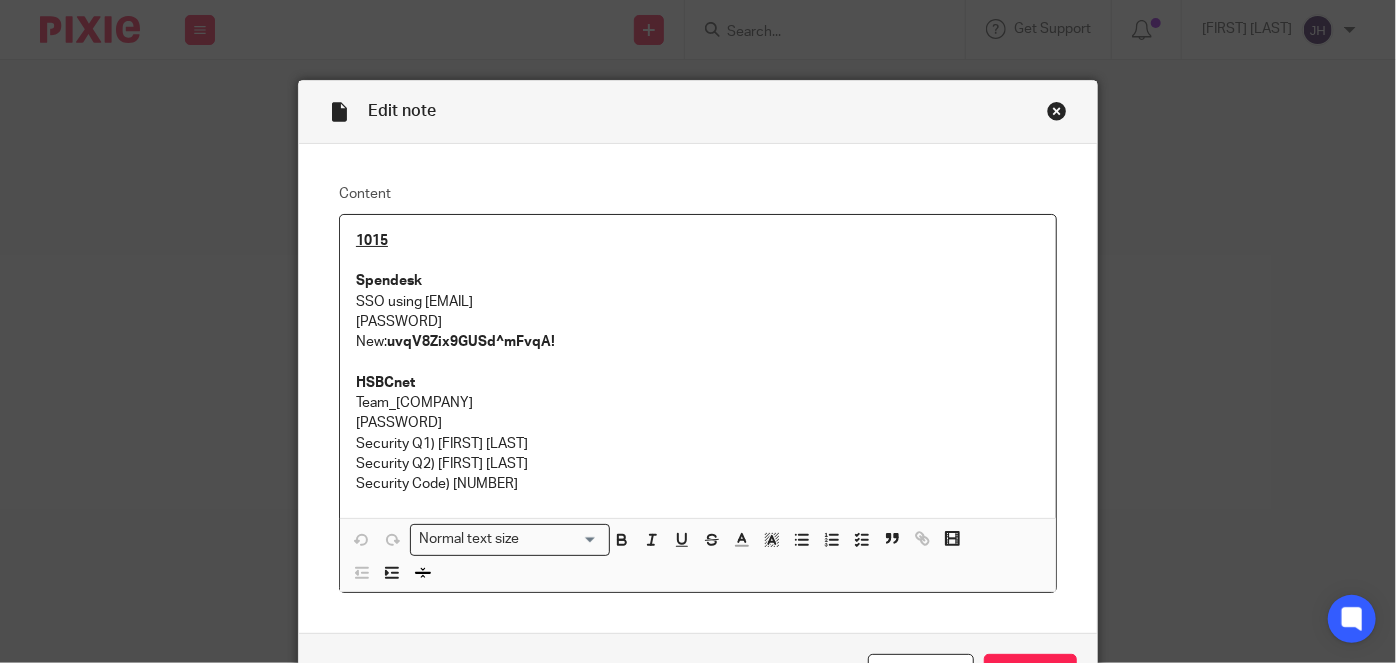 click on "[PASSWORD]" at bounding box center [698, 322] 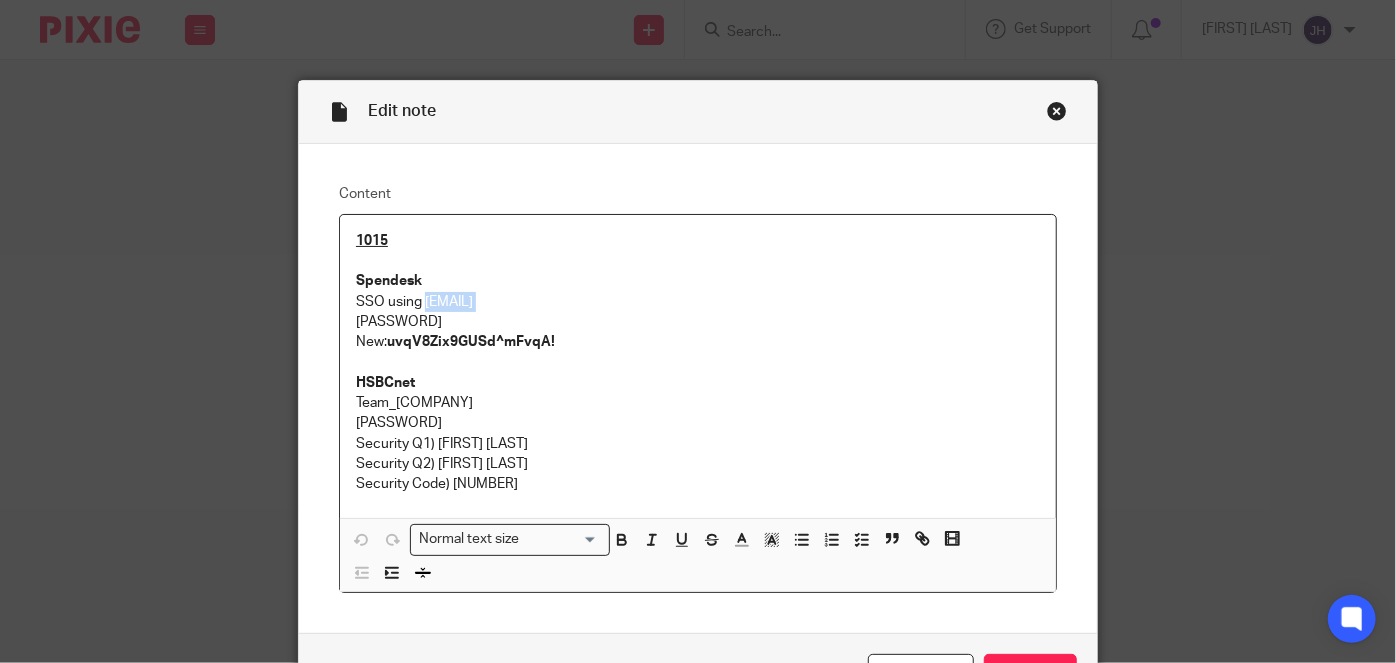 drag, startPoint x: 442, startPoint y: 302, endPoint x: 560, endPoint y: 307, distance: 118.10589 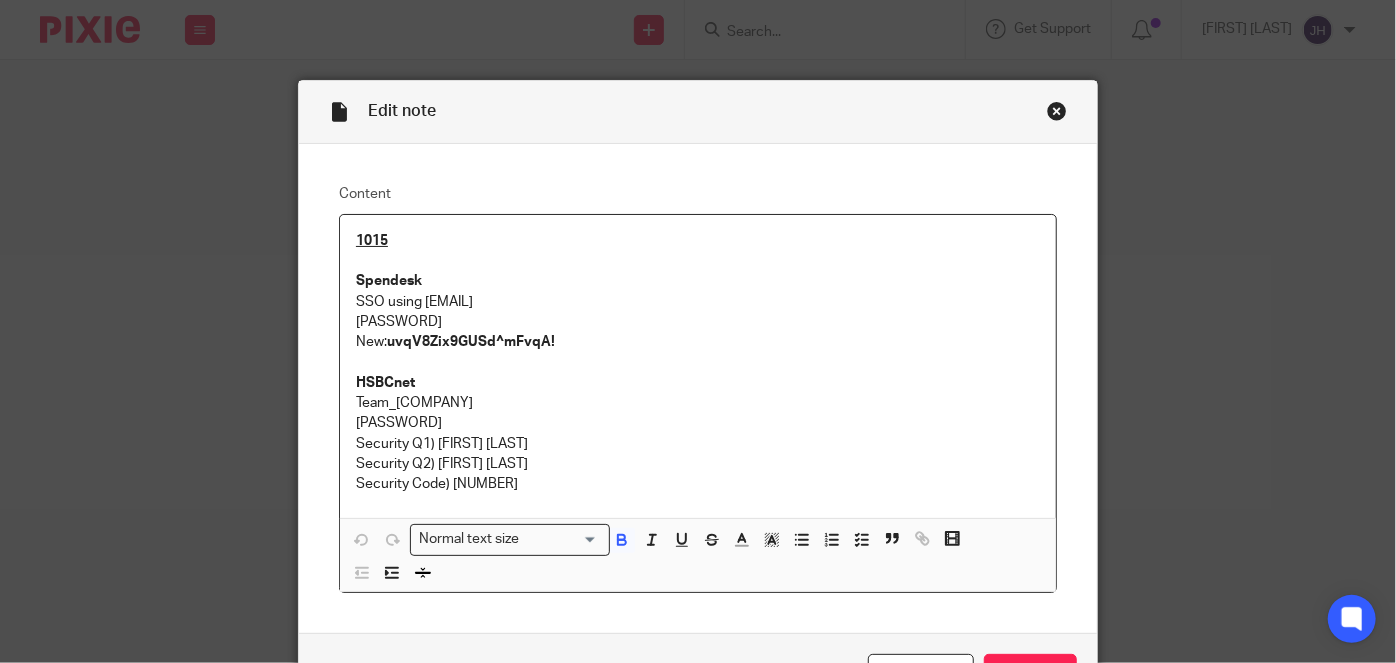 click on "uvqV8Zix9GUSd^mFvqA!" at bounding box center [471, 342] 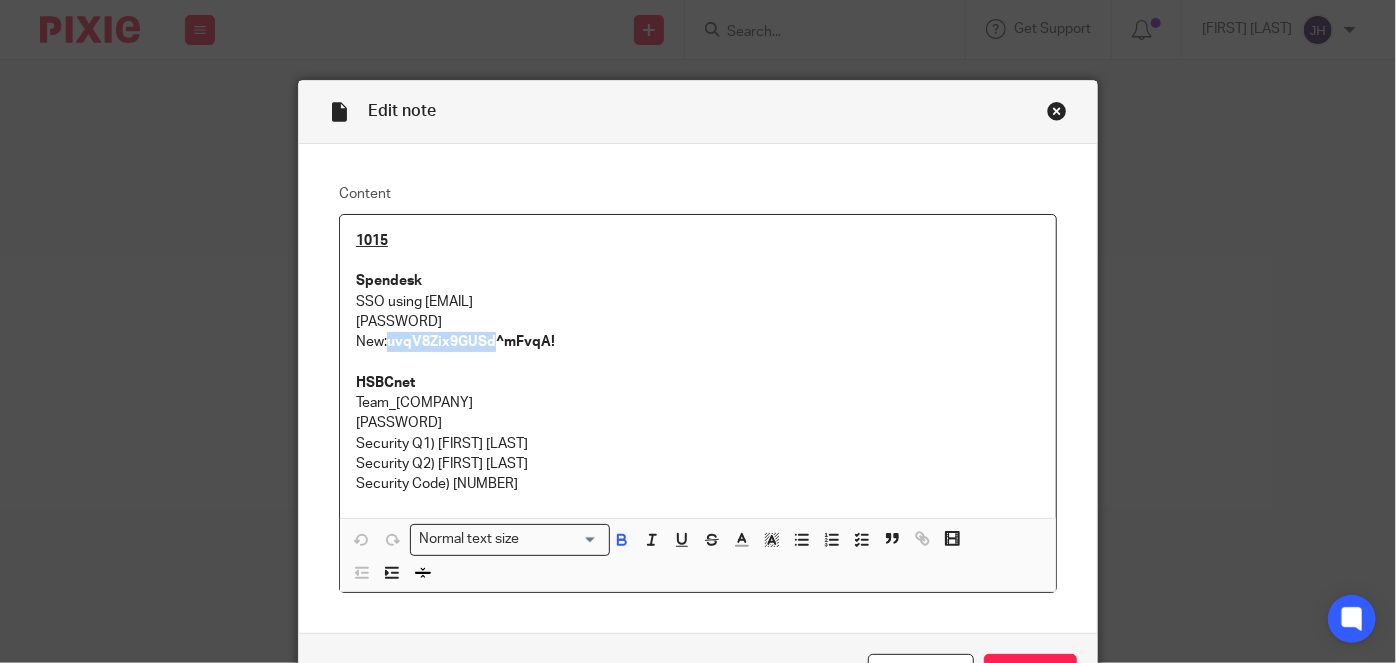 click on "uvqV8Zix9GUSd^mFvqA!" at bounding box center [471, 342] 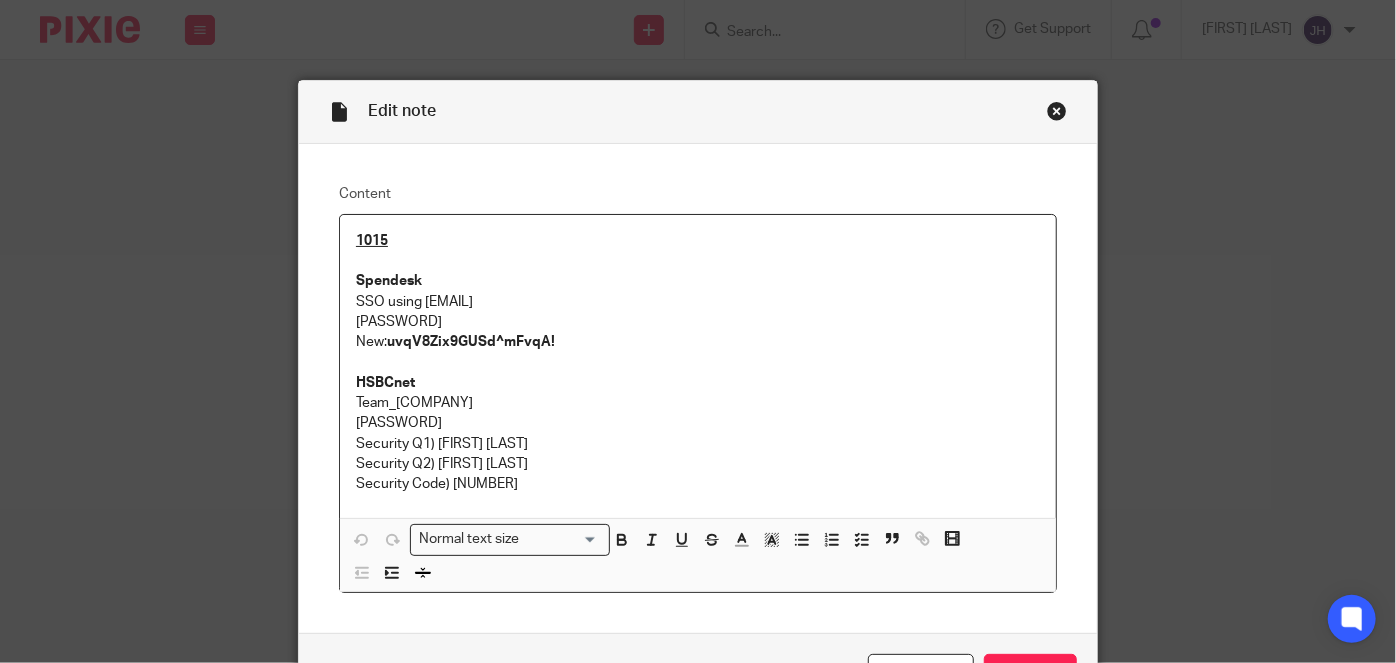 click at bounding box center (698, 362) 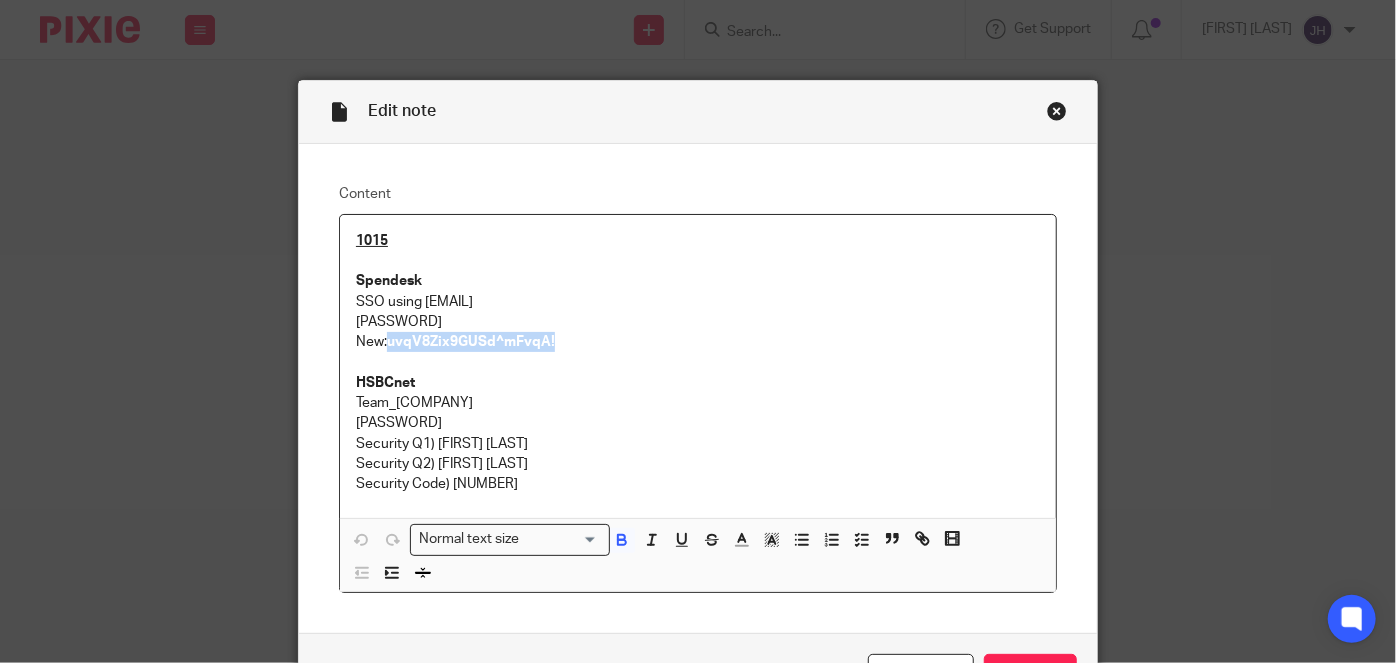 drag, startPoint x: 552, startPoint y: 347, endPoint x: 386, endPoint y: 340, distance: 166.14752 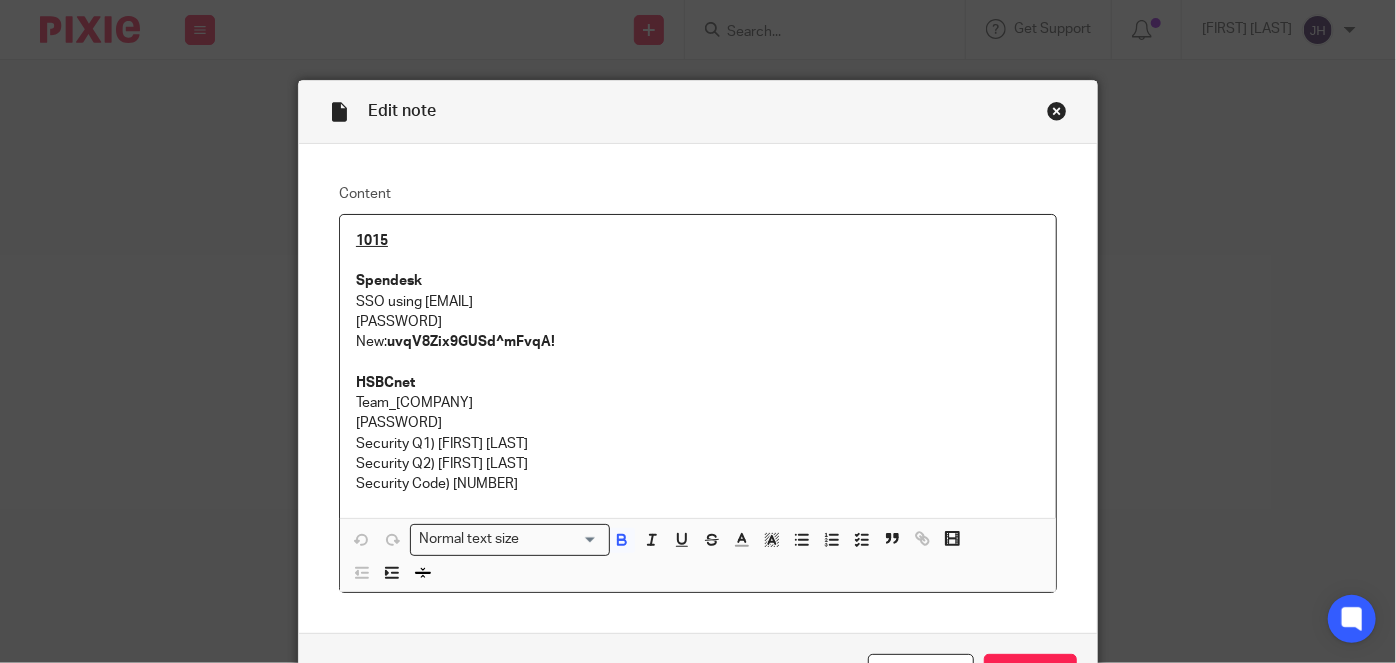 click on "HSBCnet" at bounding box center (698, 383) 